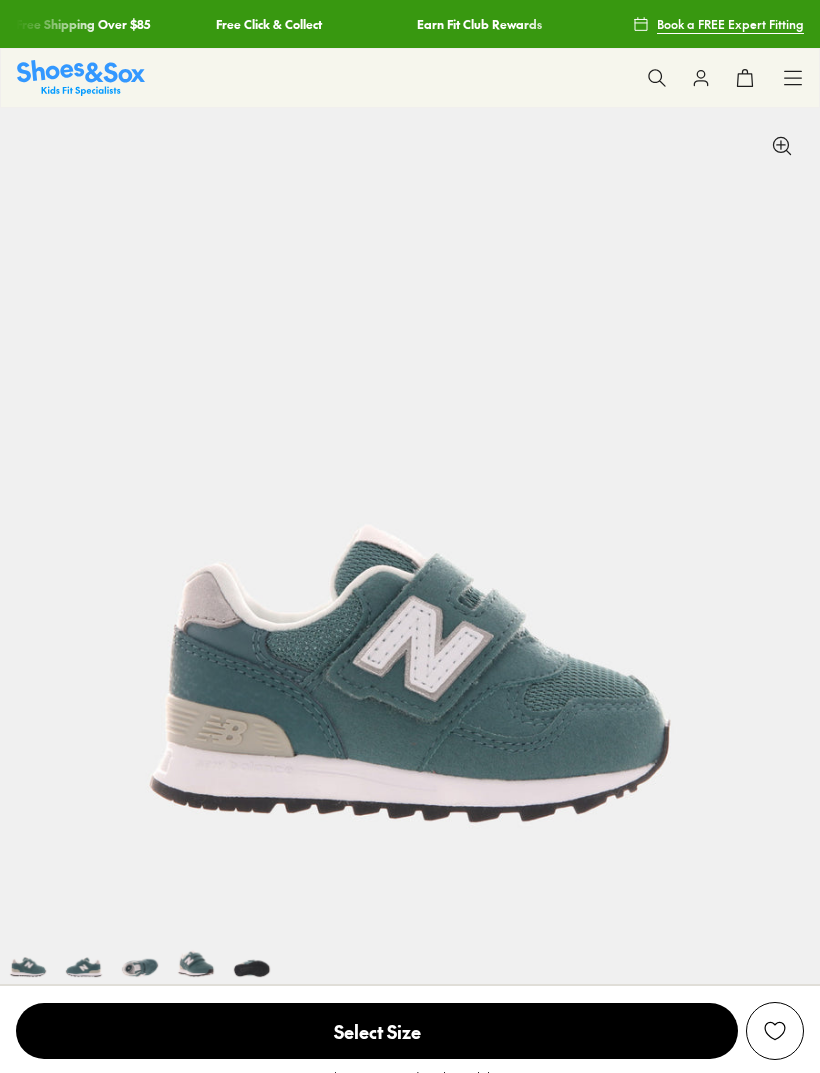 select on "*" 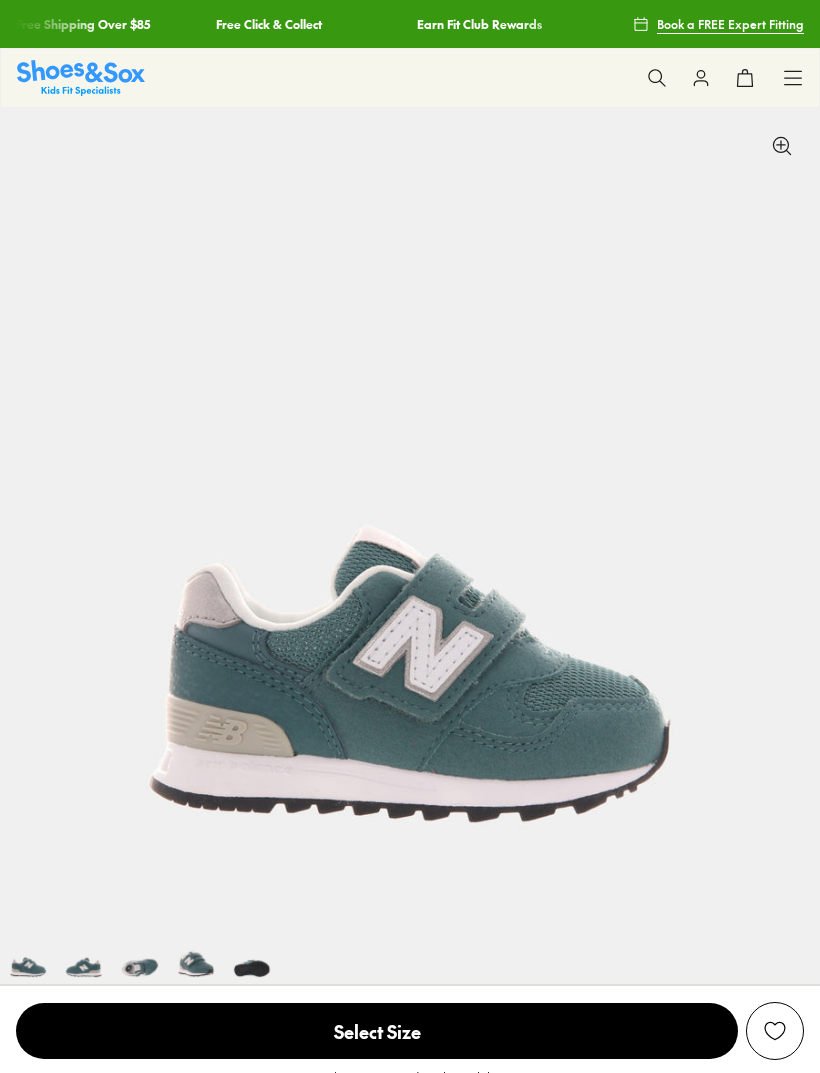 scroll, scrollTop: 0, scrollLeft: 0, axis: both 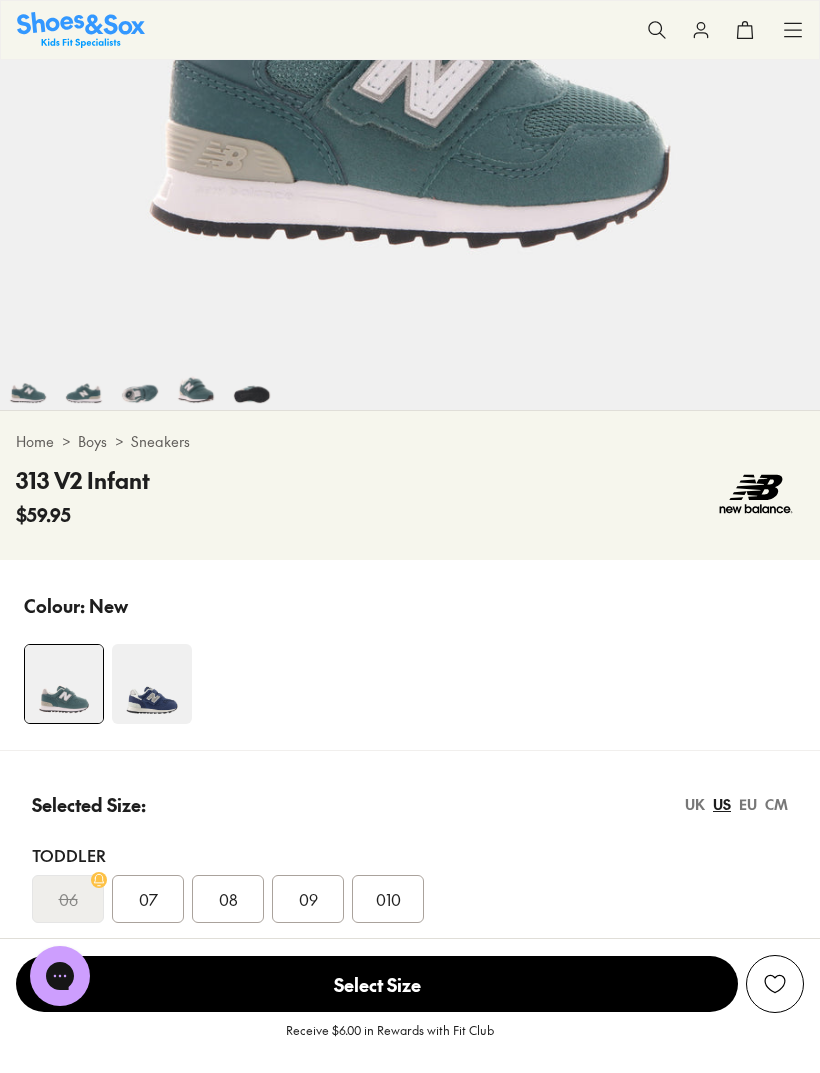 click at bounding box center (152, 684) 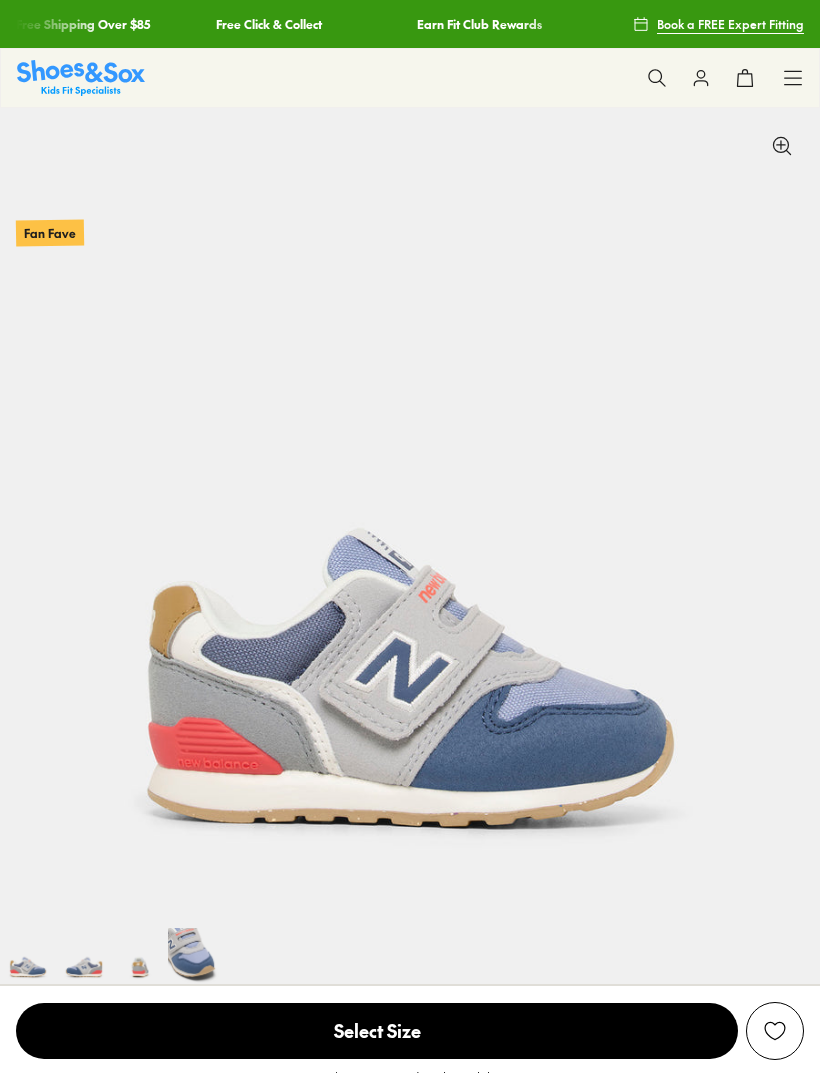 select on "*" 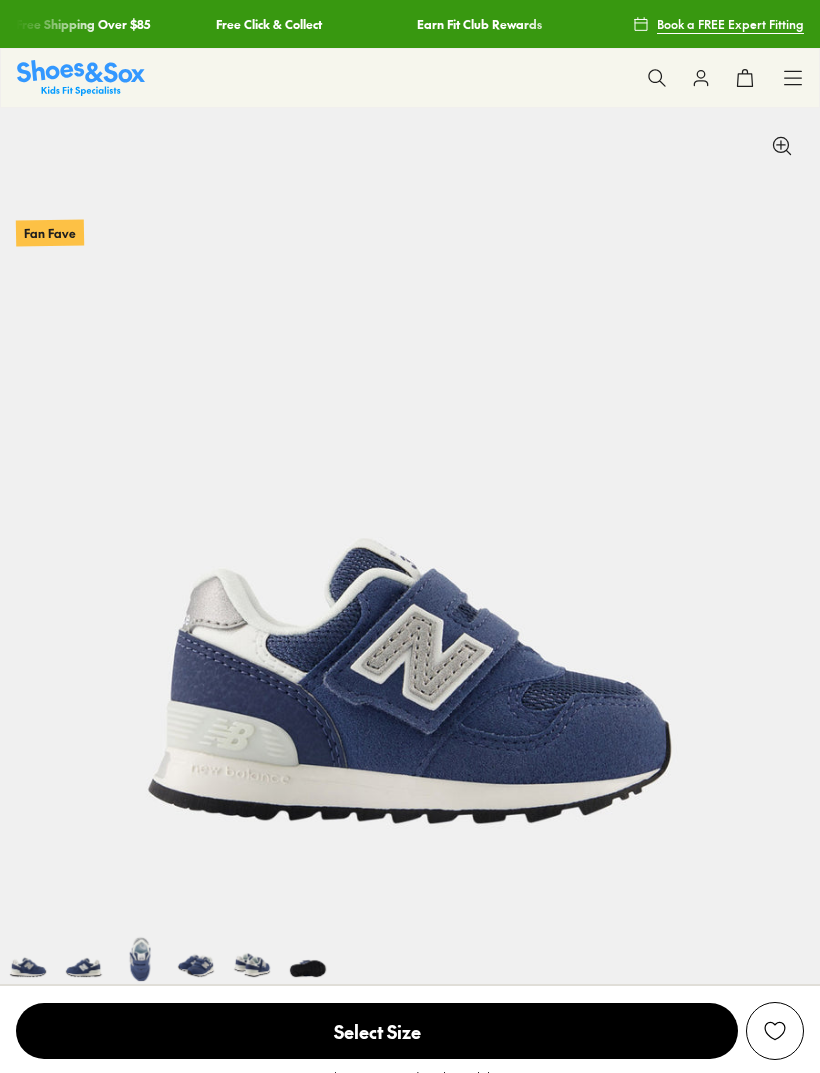 scroll, scrollTop: 0, scrollLeft: 0, axis: both 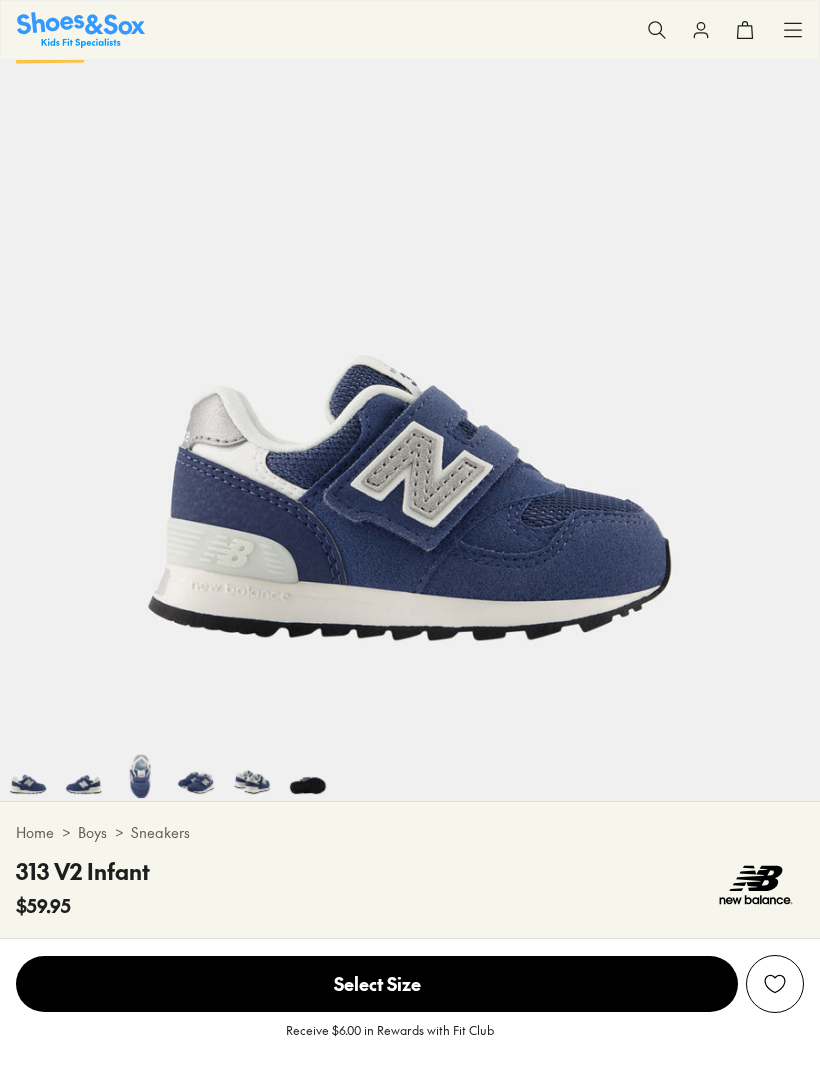 select on "*" 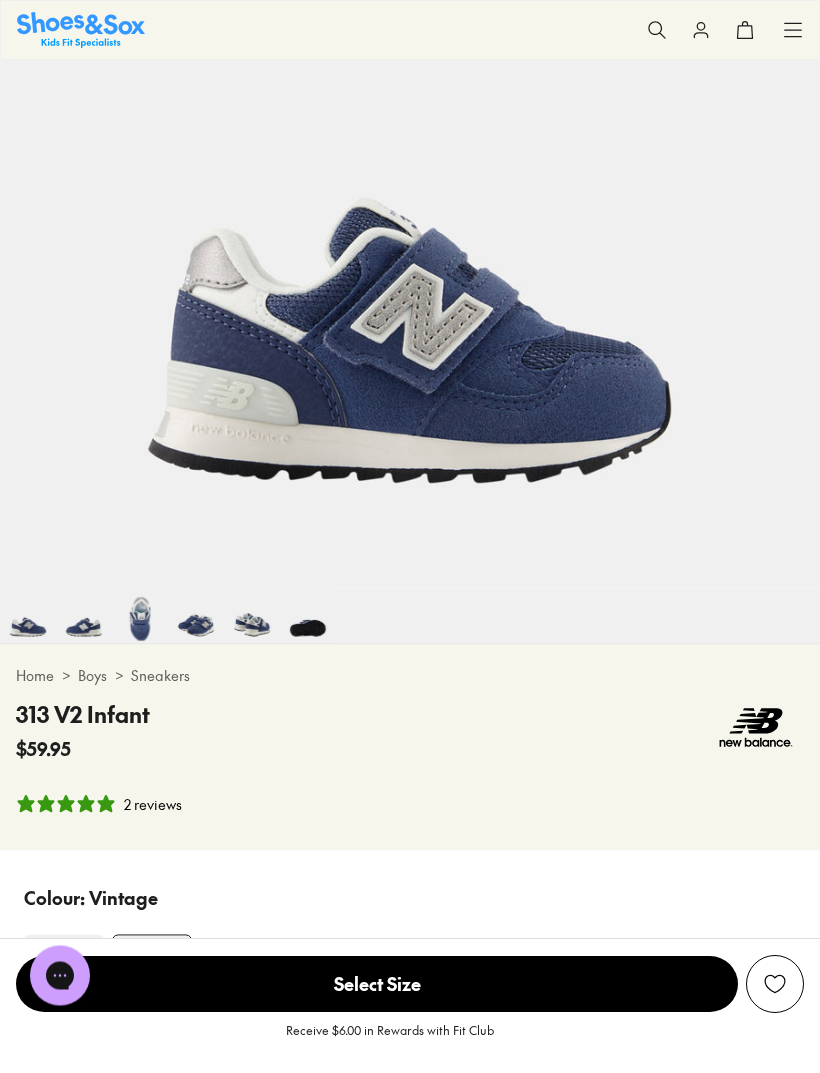 scroll, scrollTop: 0, scrollLeft: 0, axis: both 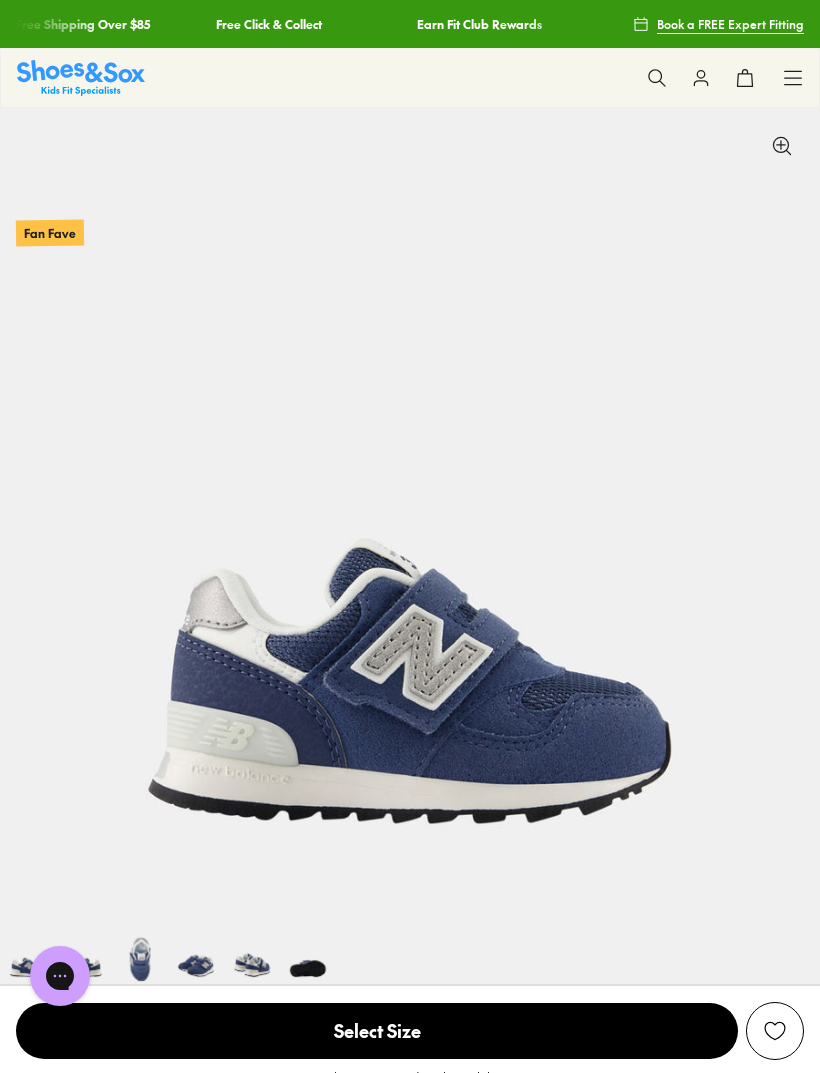 click on "Sale
Sale
Shop All
20% Off Crocs
School on Sale
Up to 40% Off Sale
25% Off Waterbottles
$5 Toys
Shop All Sale
Girls
Girls
Shop All
Sneakers
School" at bounding box center [410, 78] 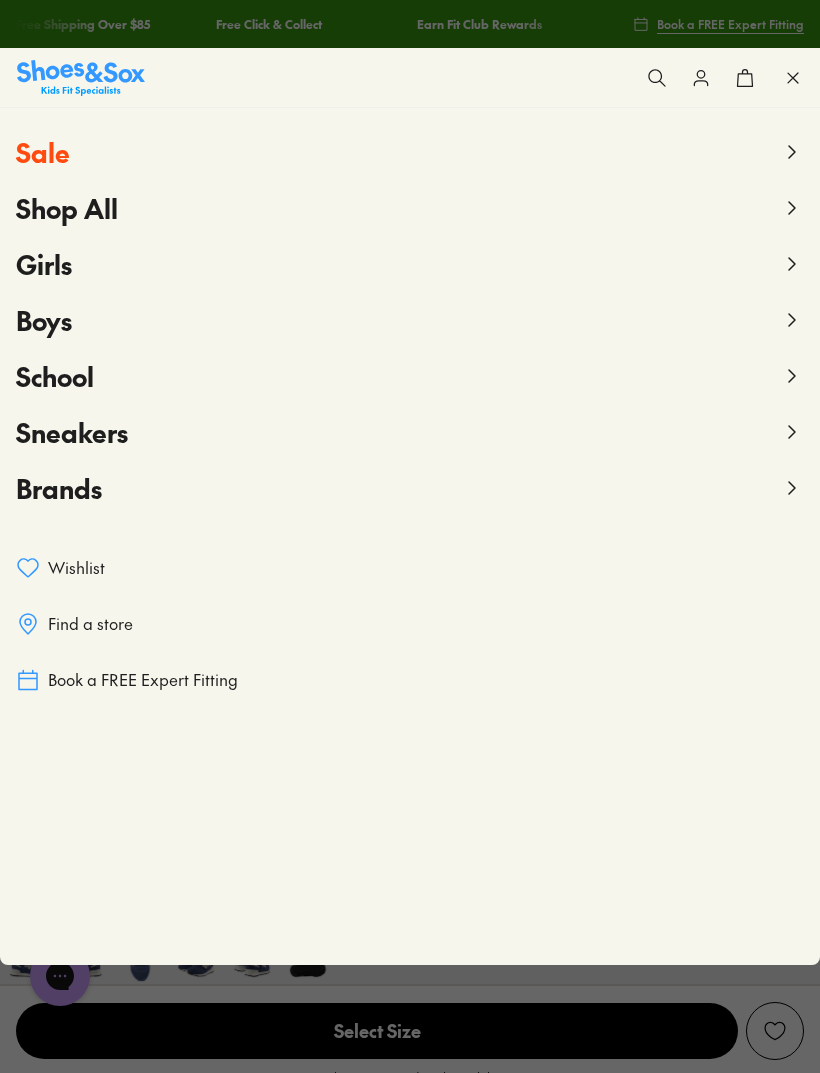 click 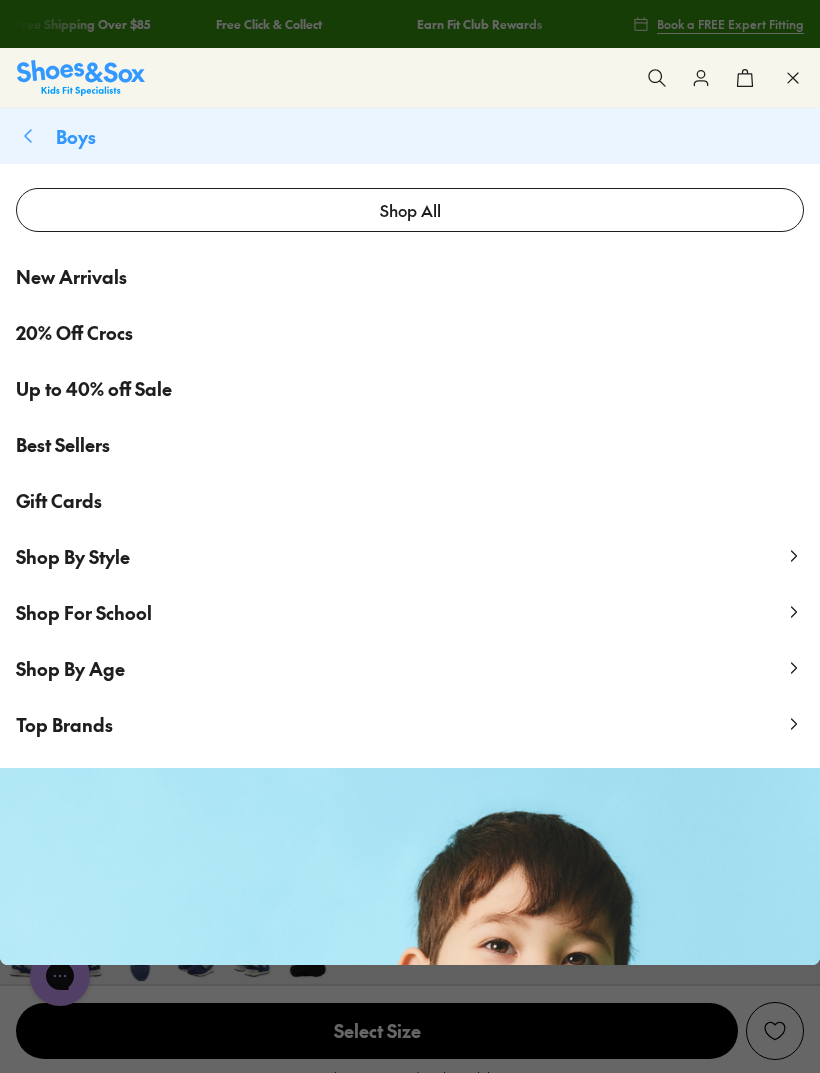 click on "Shop By Age" at bounding box center (70, 668) 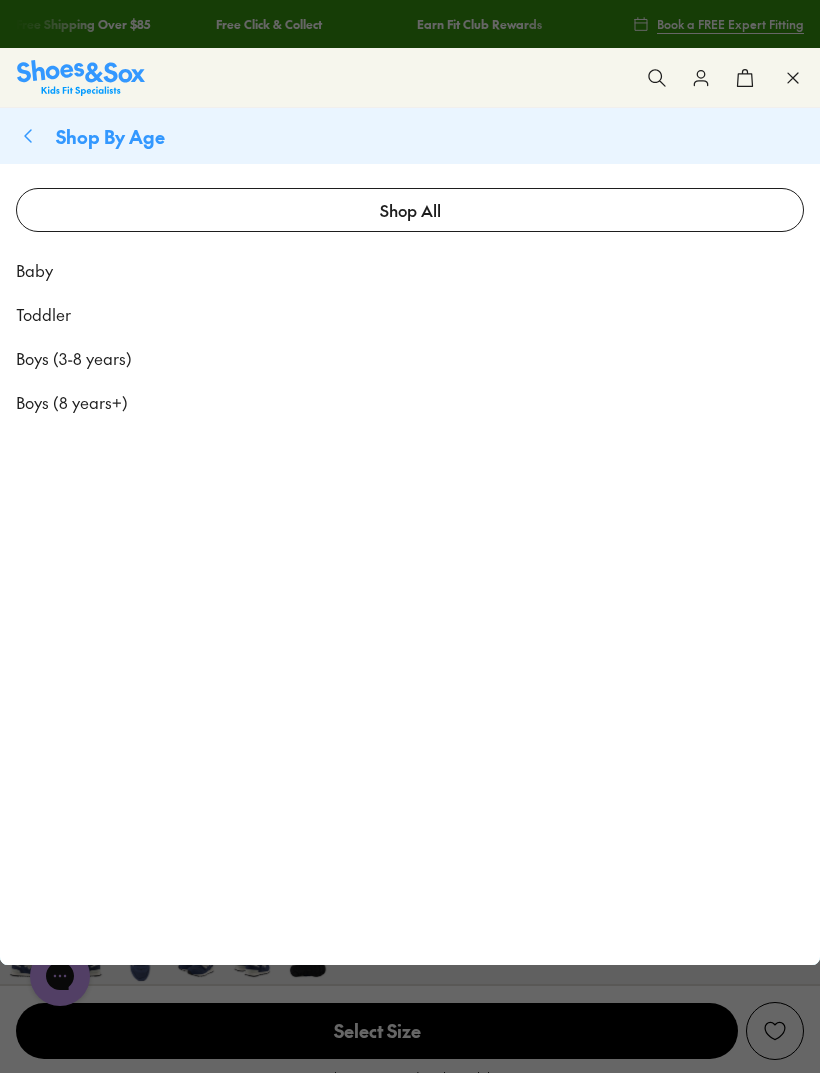 click on "Toddler" at bounding box center [43, 314] 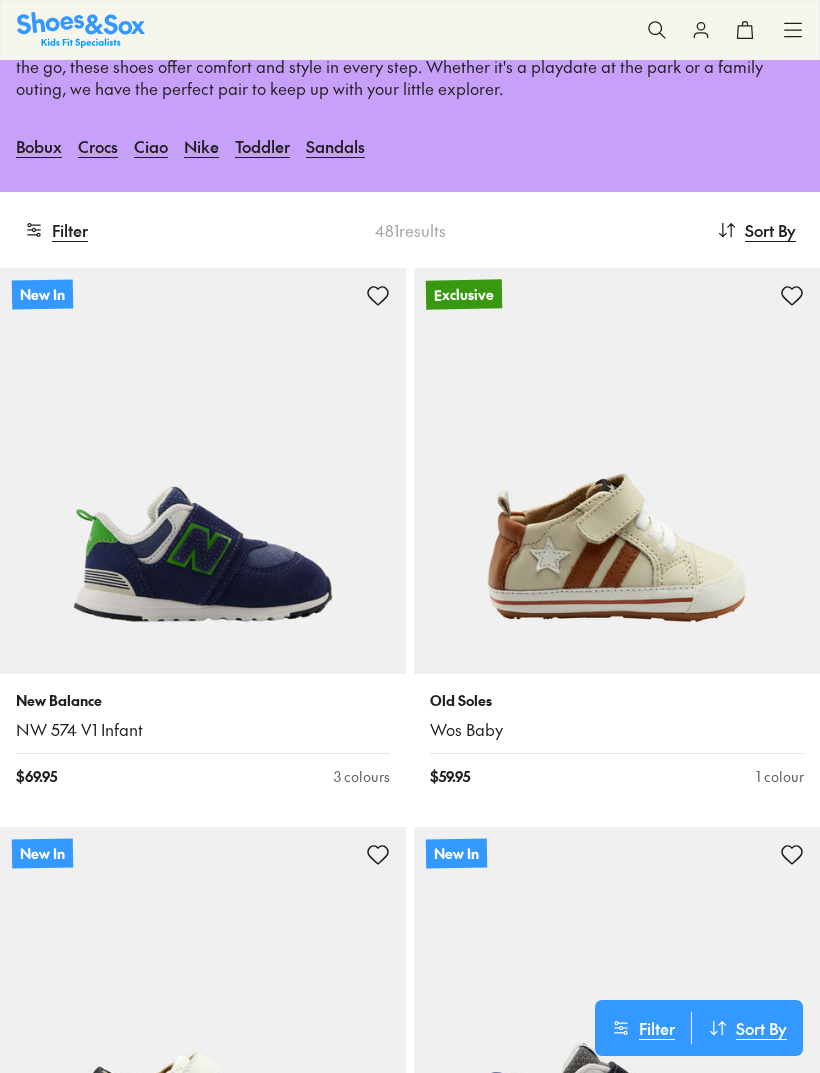 scroll, scrollTop: 0, scrollLeft: 0, axis: both 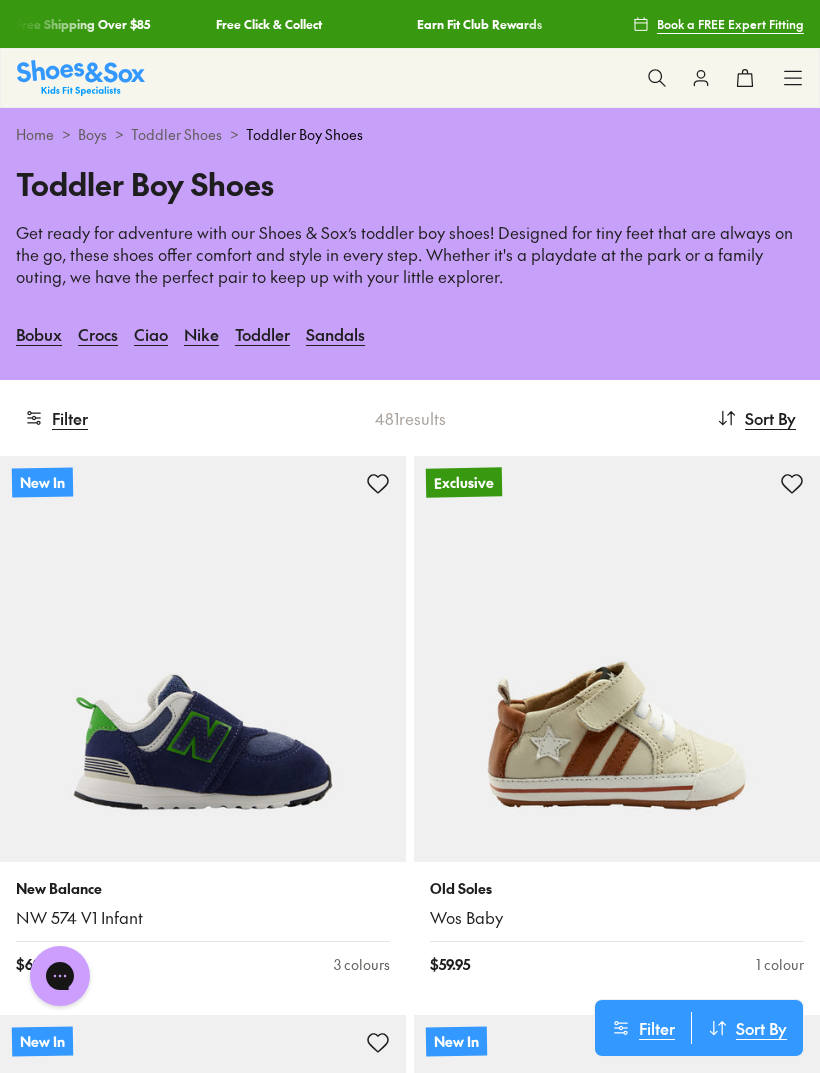 click 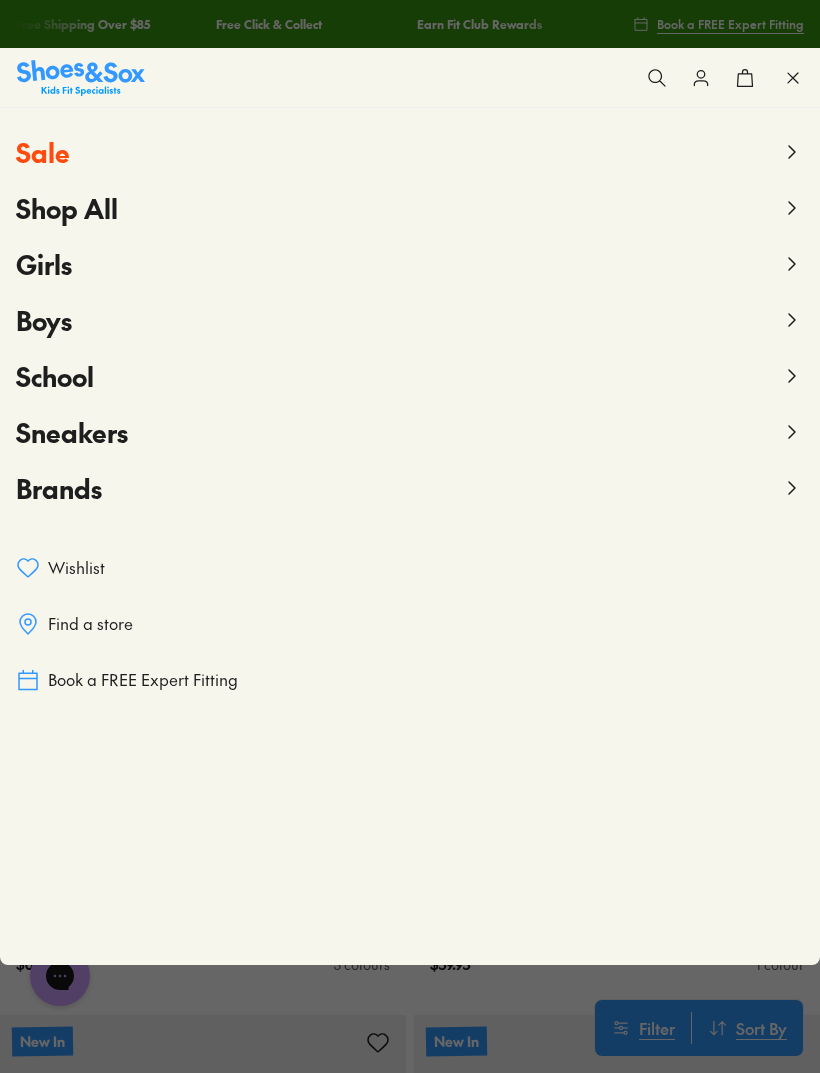 click 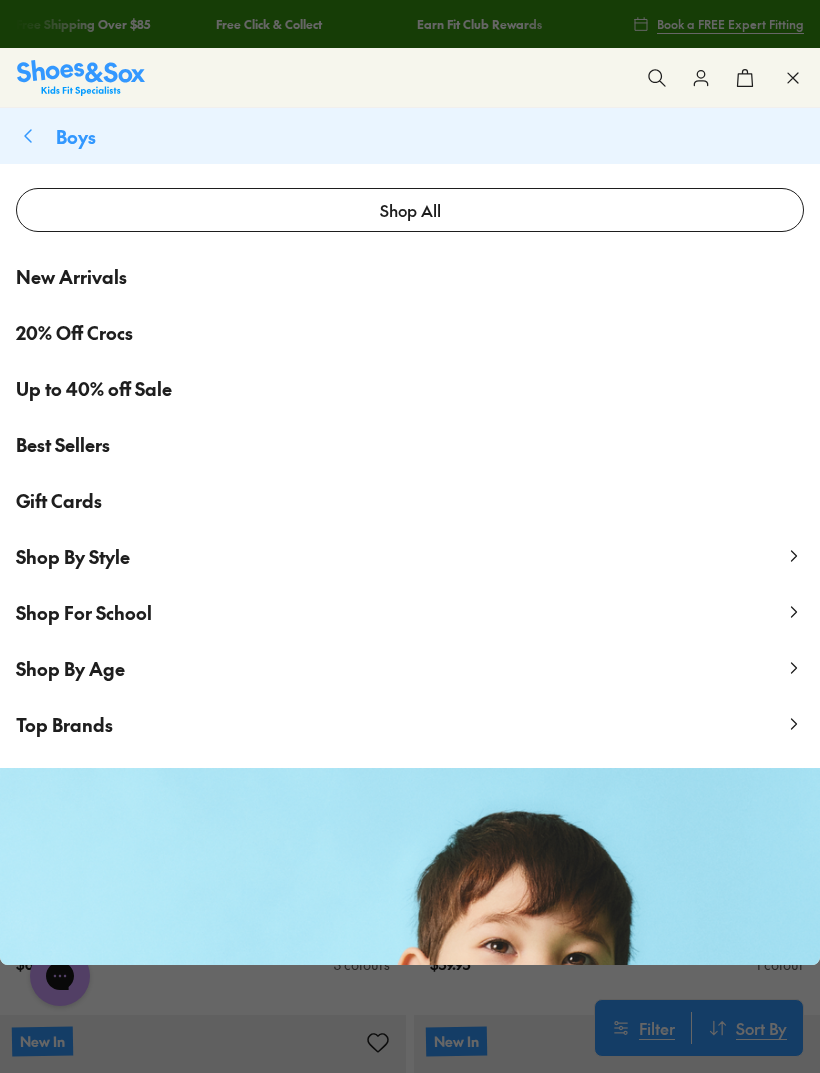 click 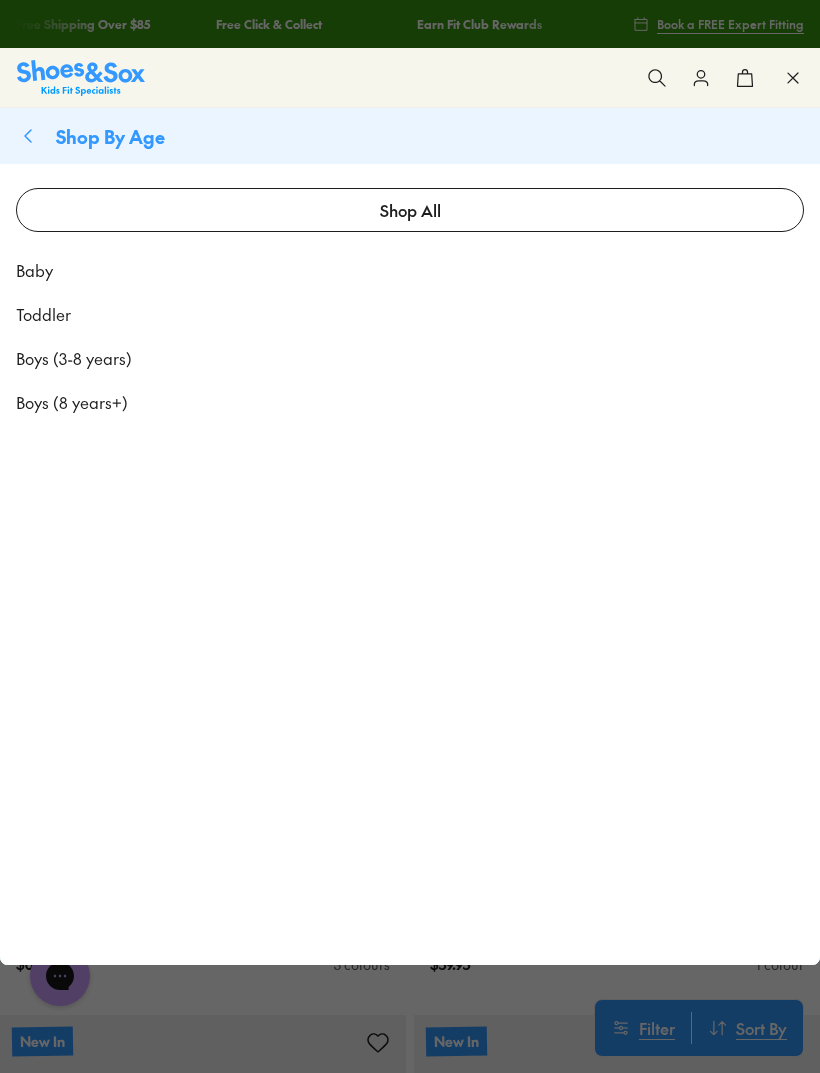 click on "Baby" at bounding box center (410, 270) 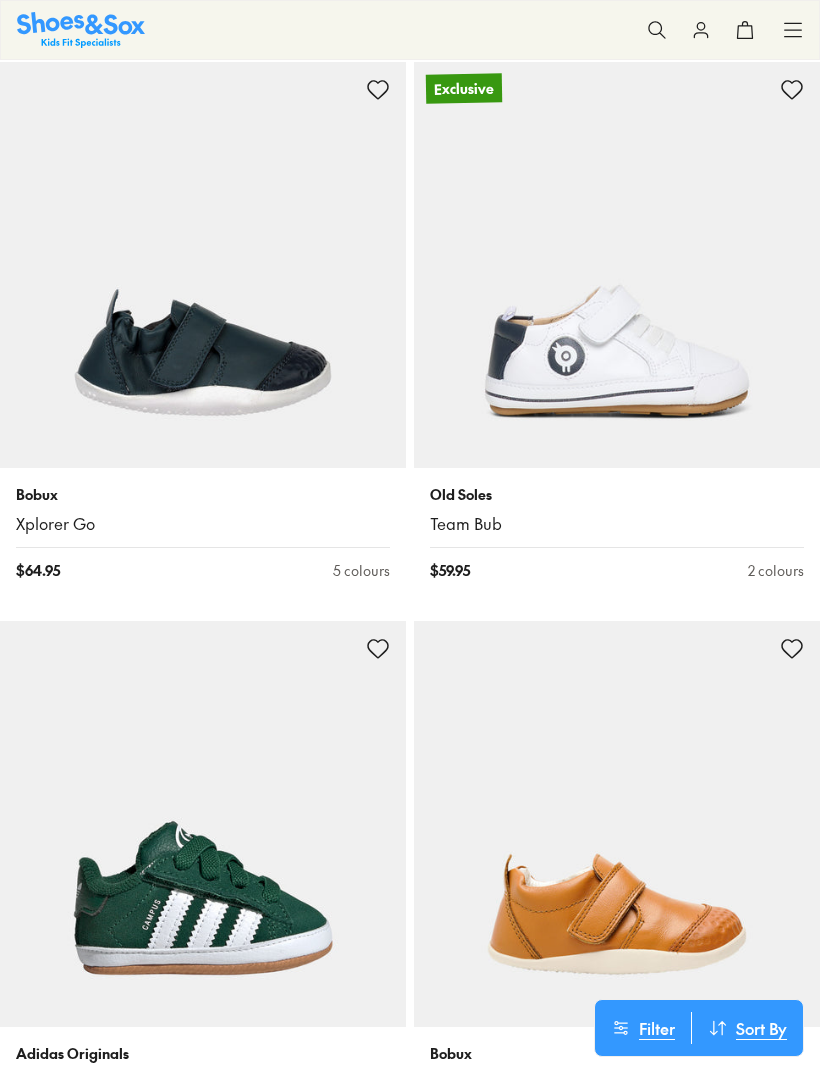 scroll, scrollTop: 0, scrollLeft: 0, axis: both 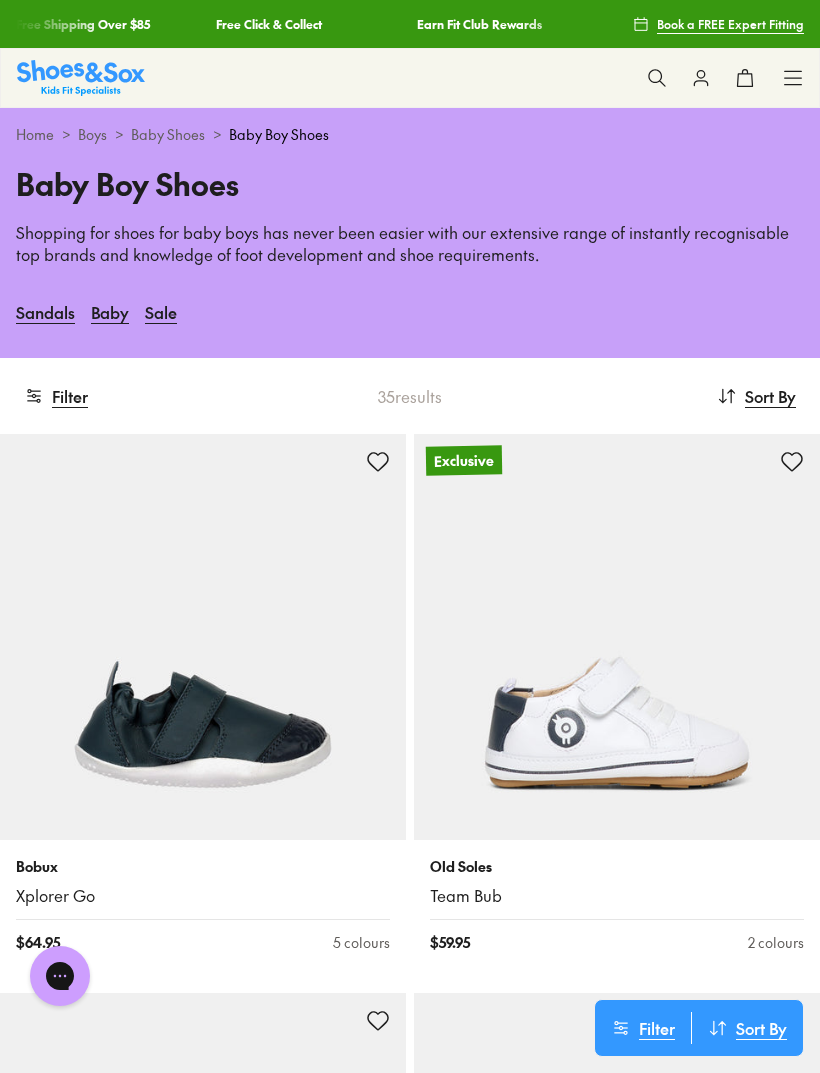 click 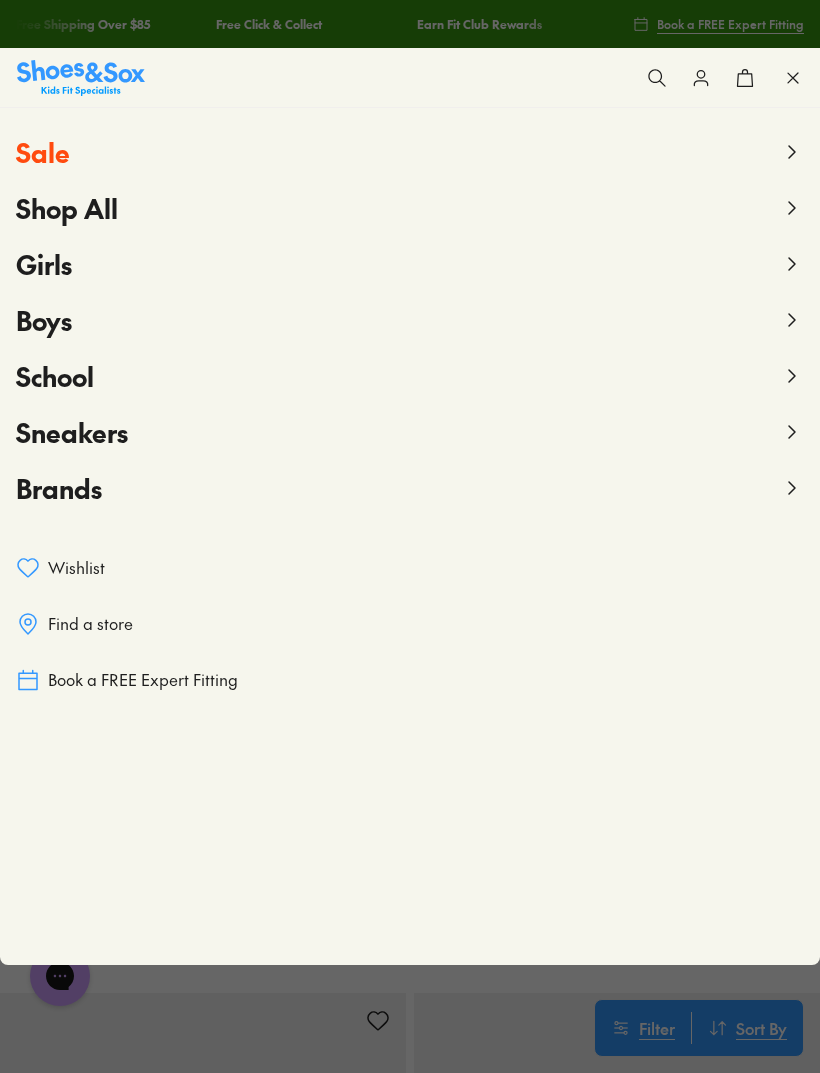 click 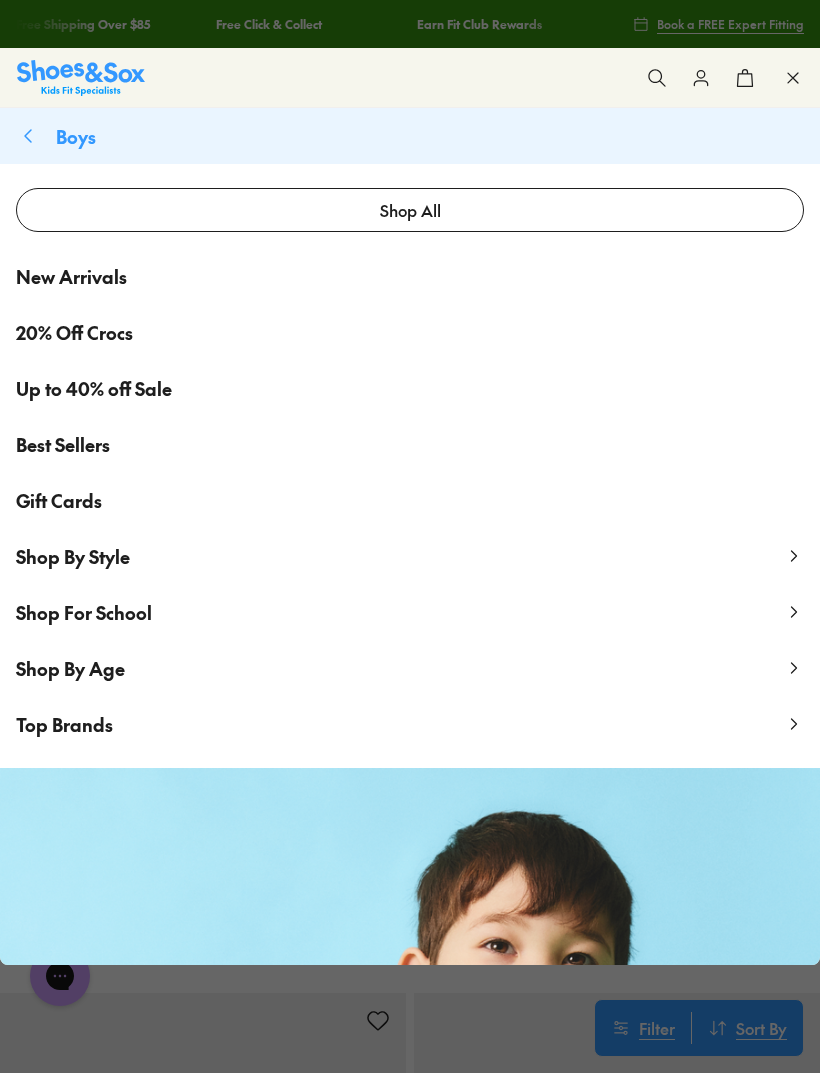 click 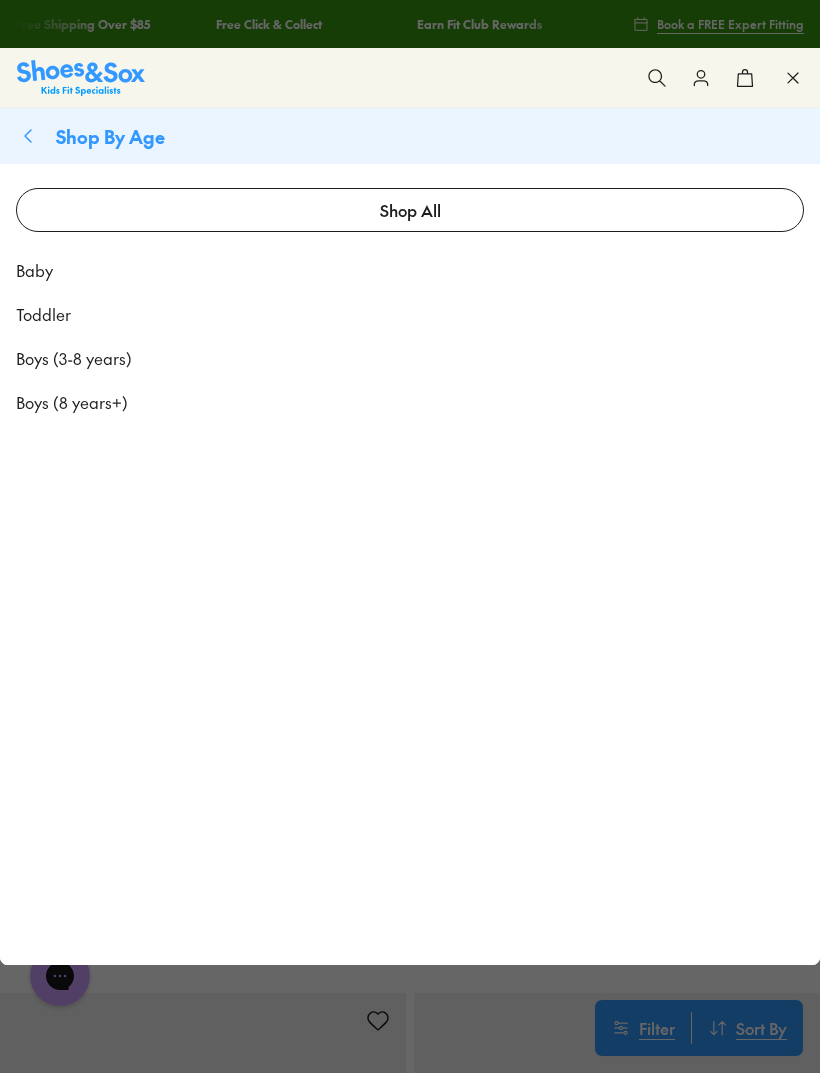 click on "Toddler" at bounding box center (43, 314) 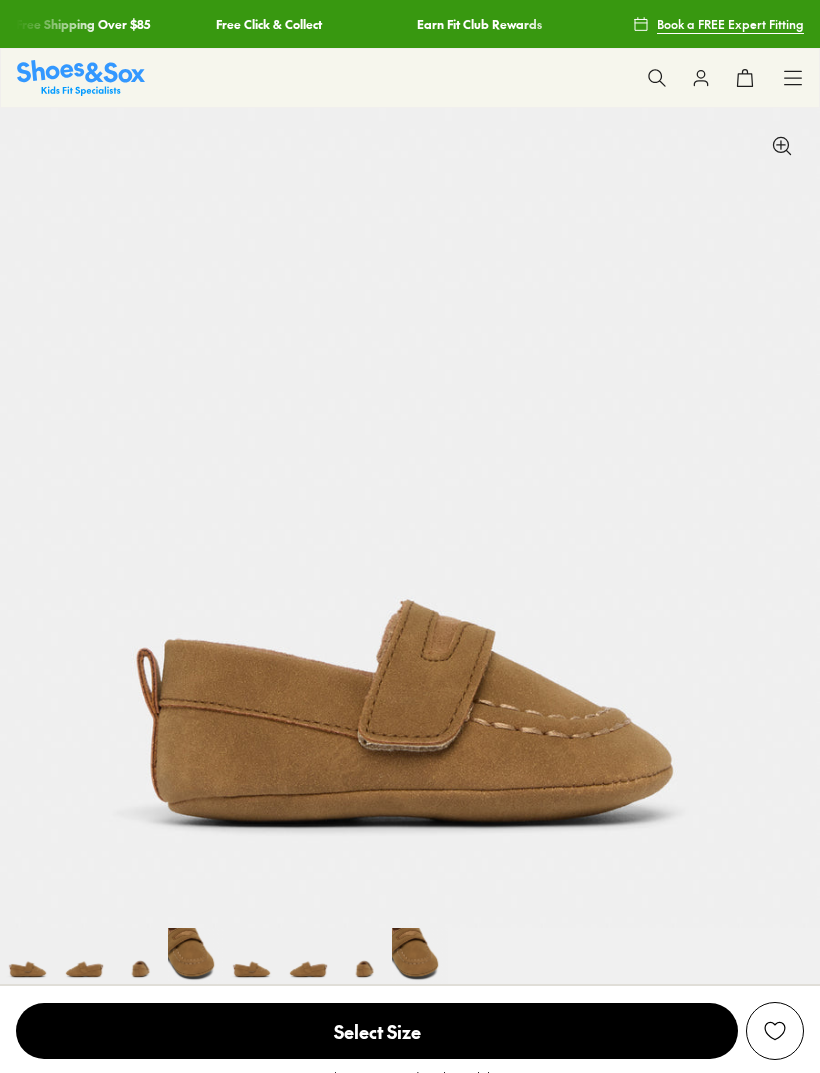 select on "*" 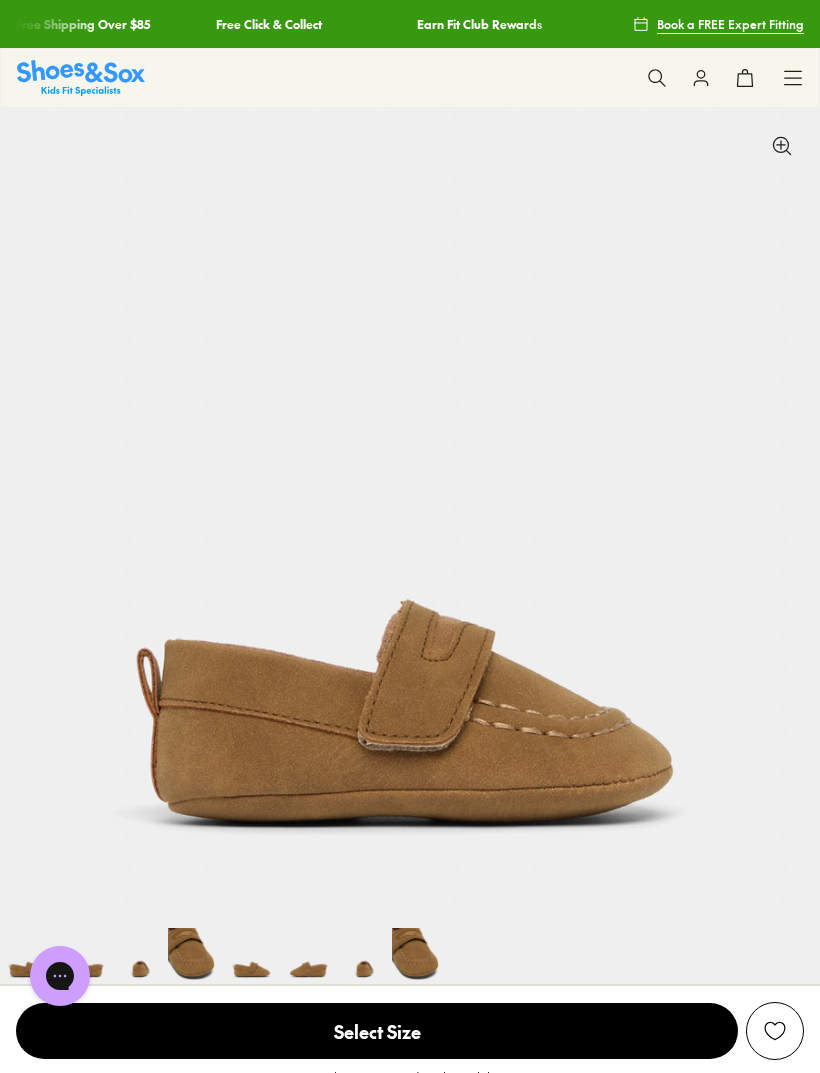 scroll, scrollTop: 0, scrollLeft: 0, axis: both 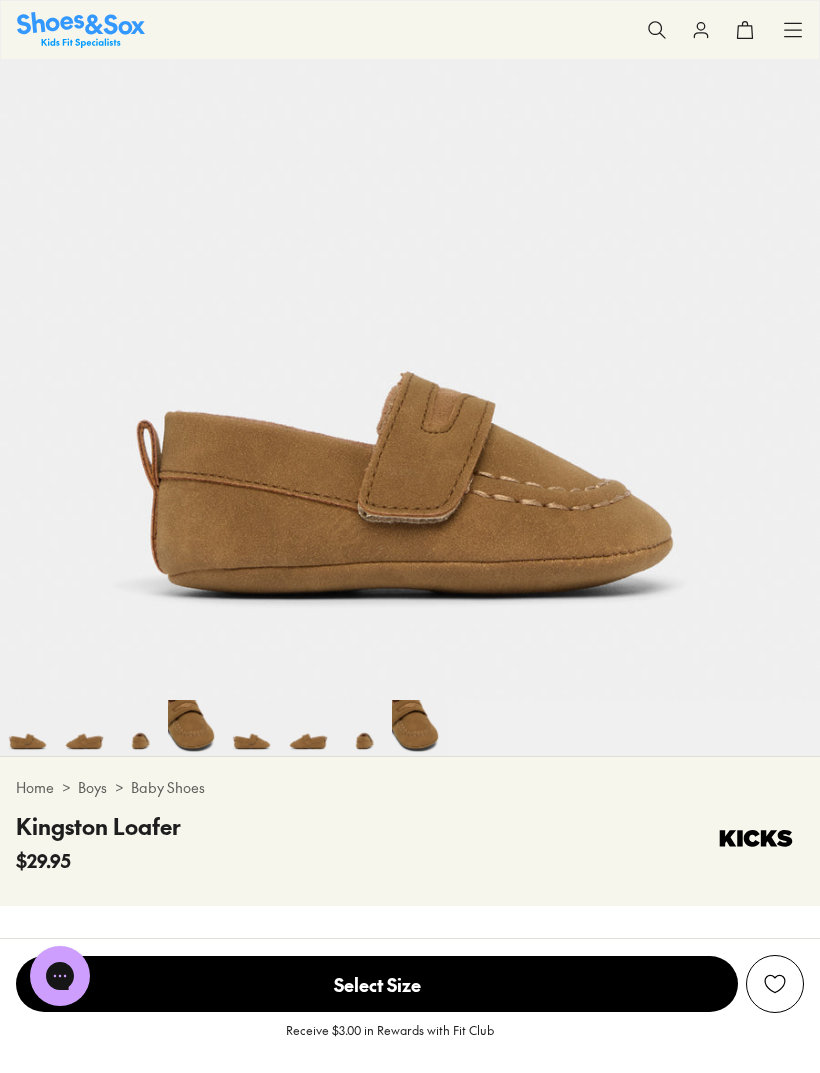 click at bounding box center (308, 728) 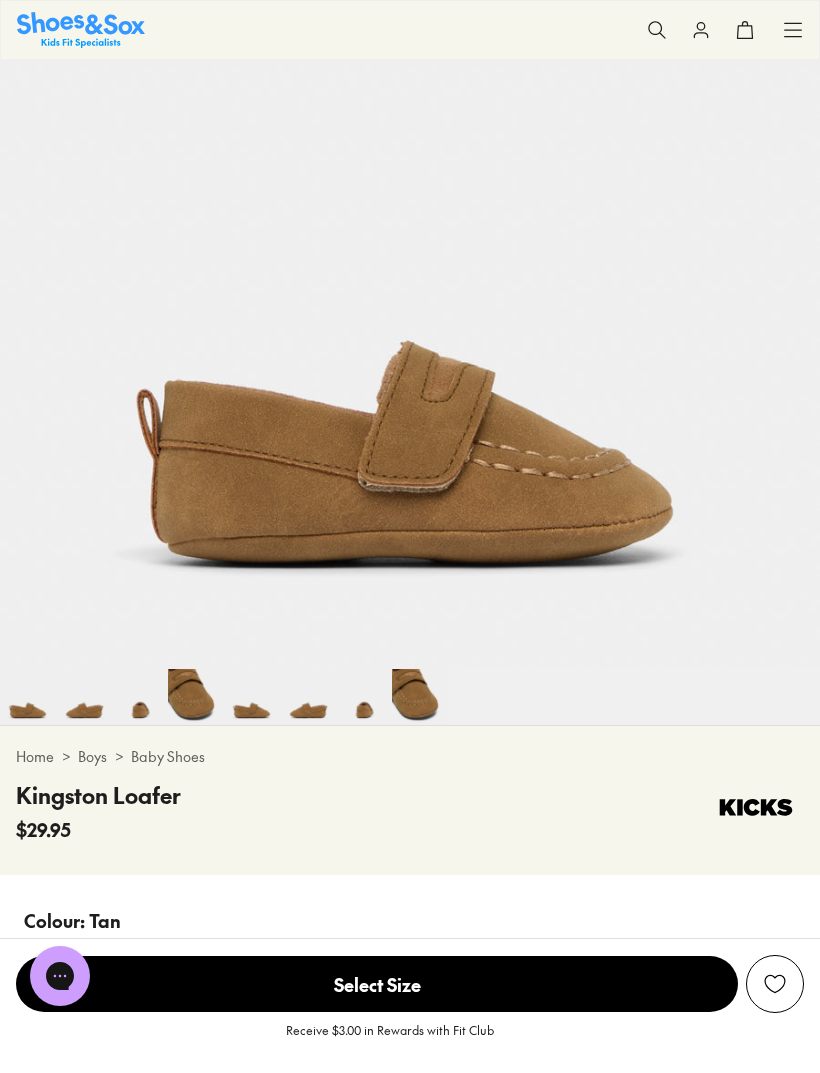 scroll, scrollTop: 0, scrollLeft: 823, axis: horizontal 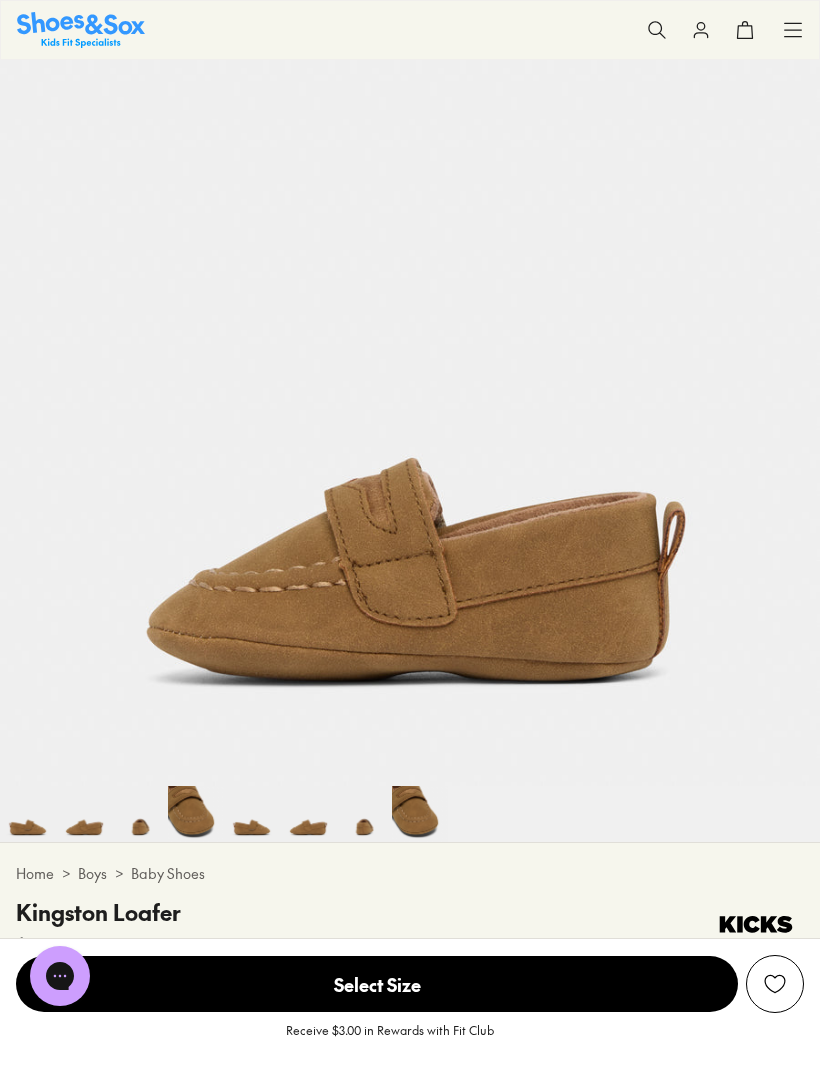 click at bounding box center [140, 814] 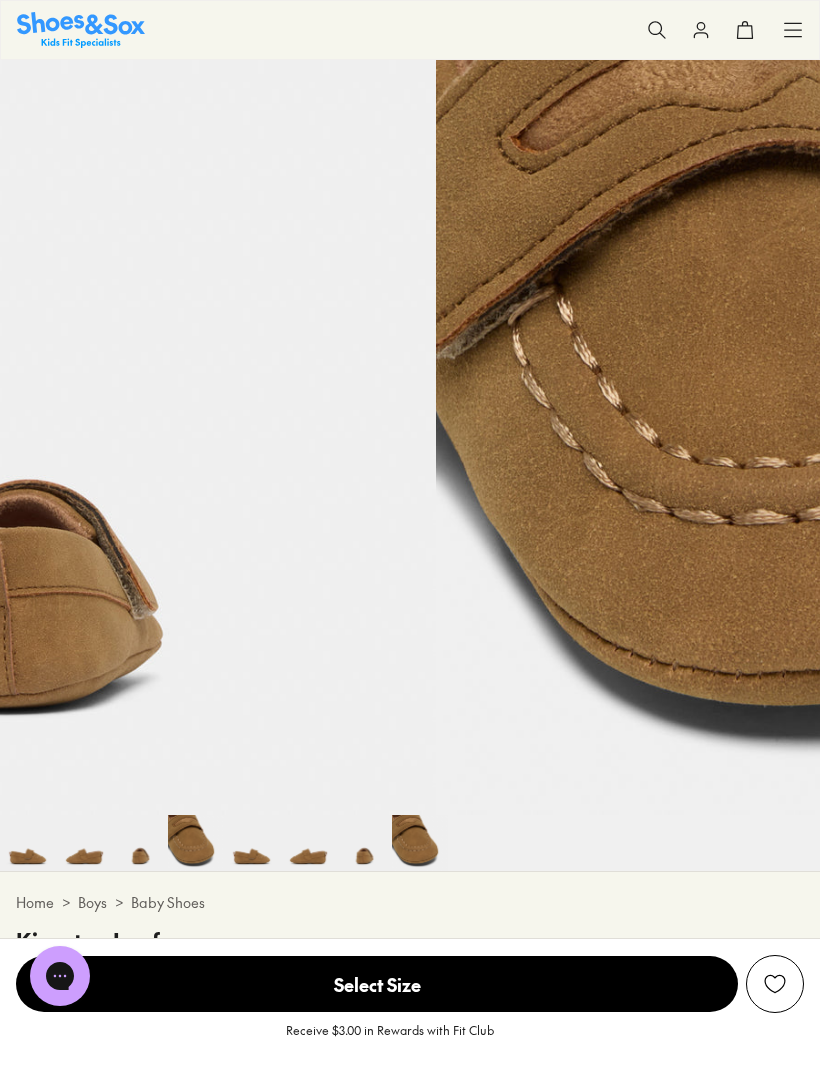 scroll, scrollTop: 108, scrollLeft: 0, axis: vertical 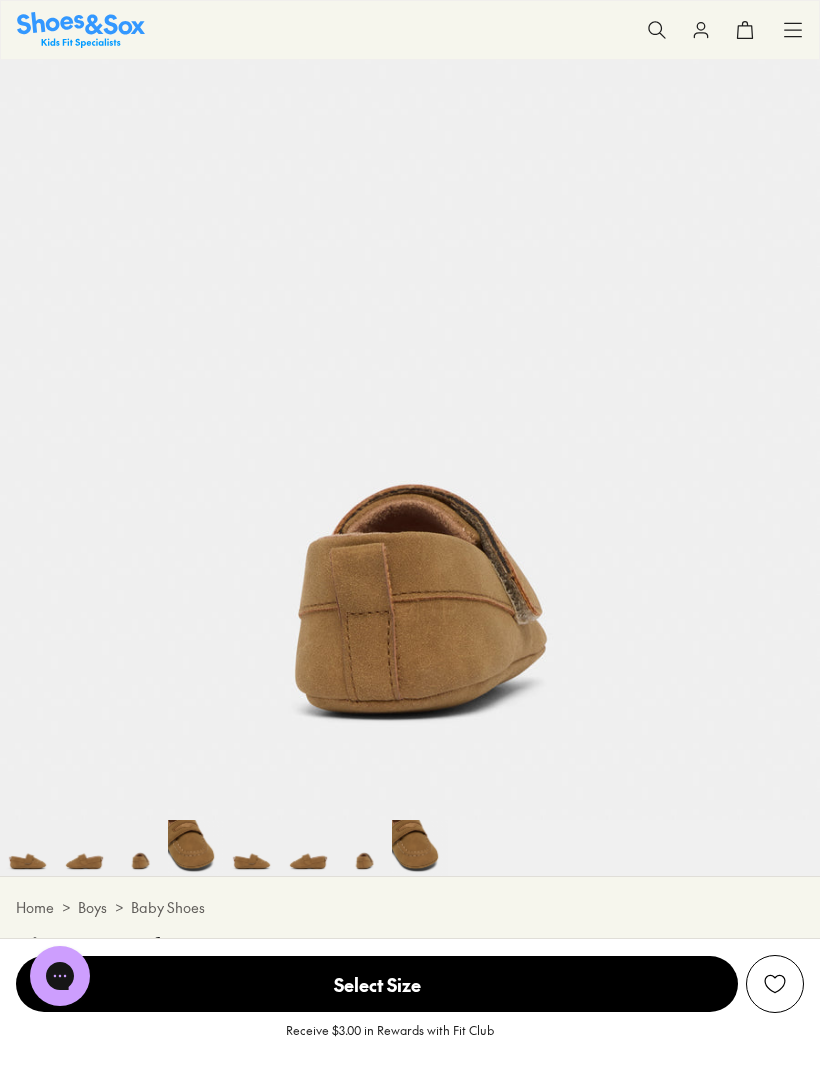 click at bounding box center [196, 848] 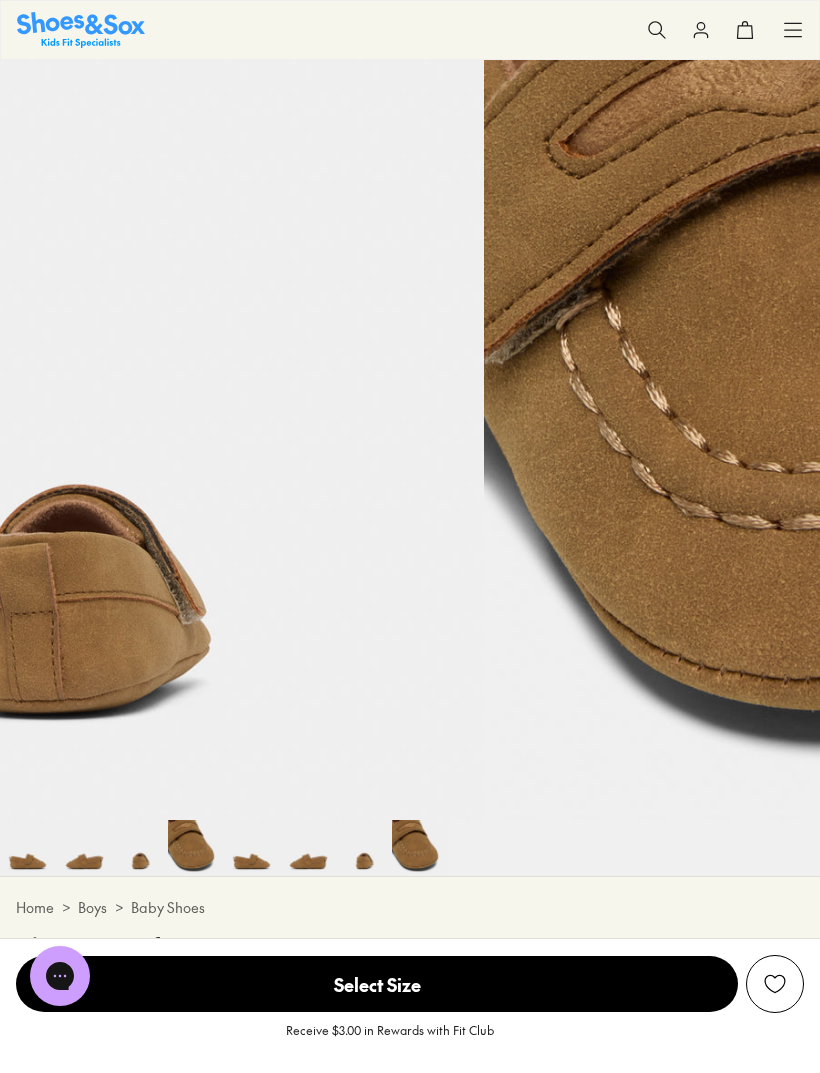 scroll, scrollTop: 0, scrollLeft: 2460, axis: horizontal 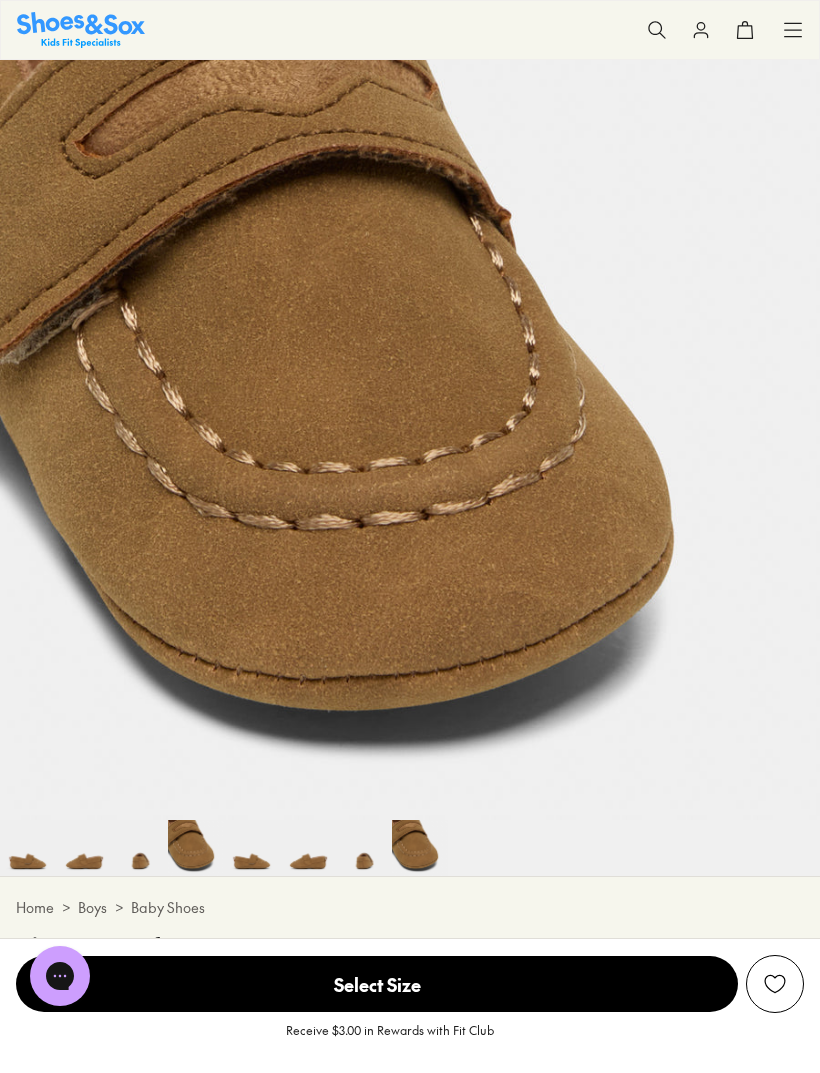 click at bounding box center (420, 848) 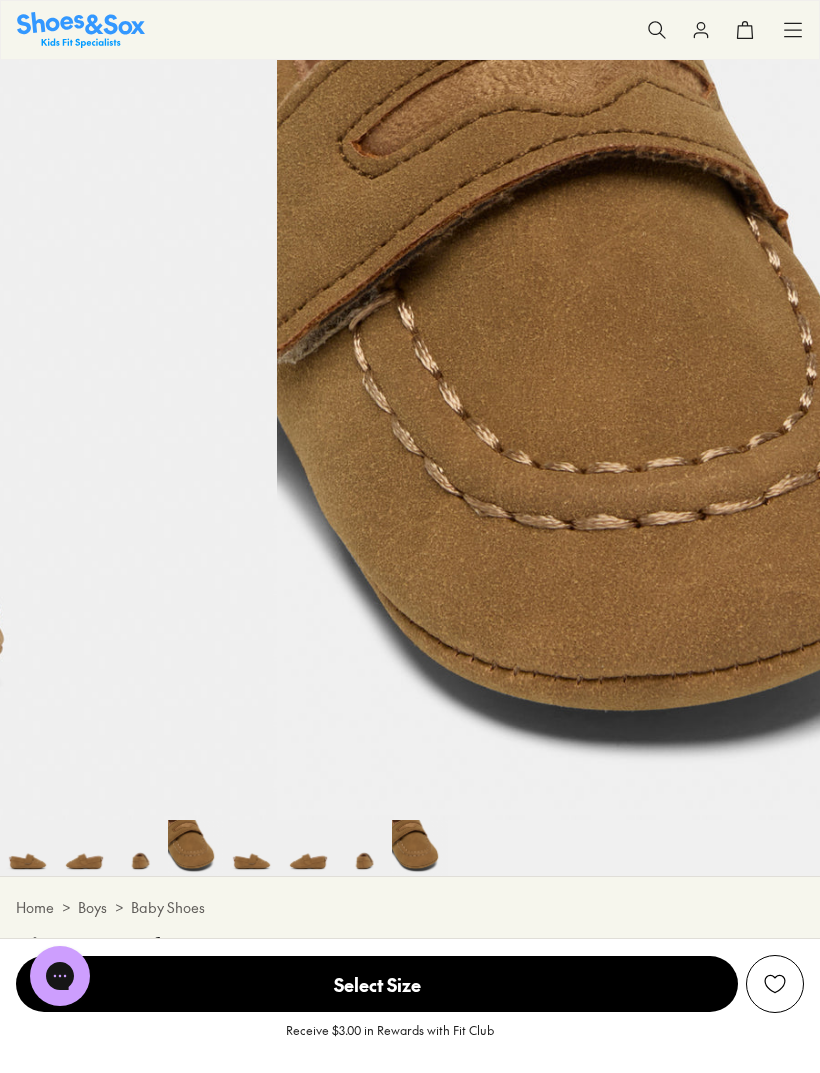 scroll, scrollTop: 0, scrollLeft: 5740, axis: horizontal 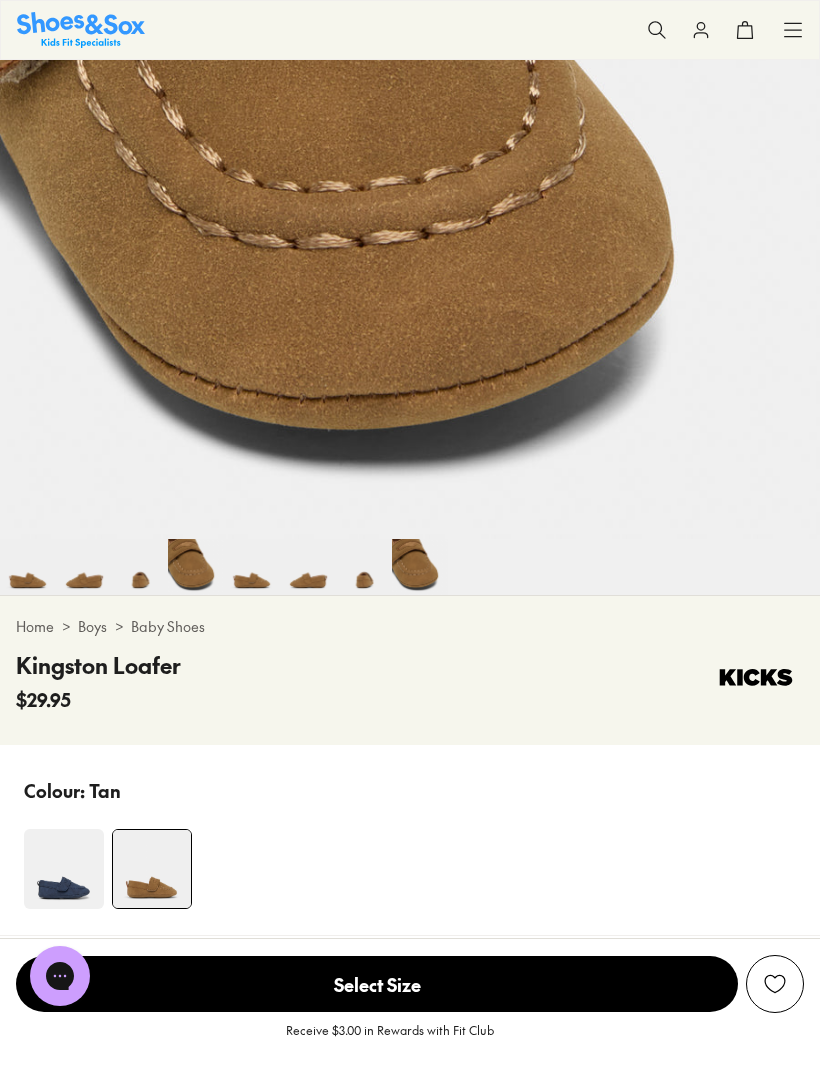 click at bounding box center (64, 869) 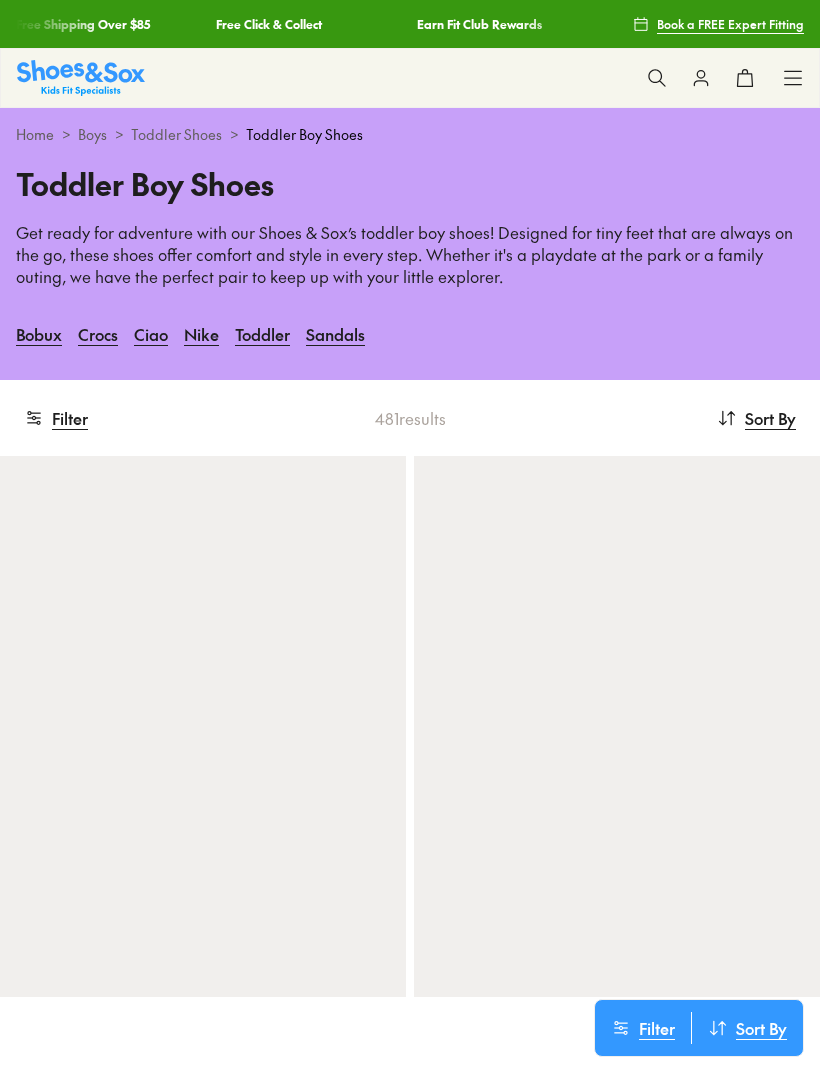 scroll, scrollTop: 0, scrollLeft: 0, axis: both 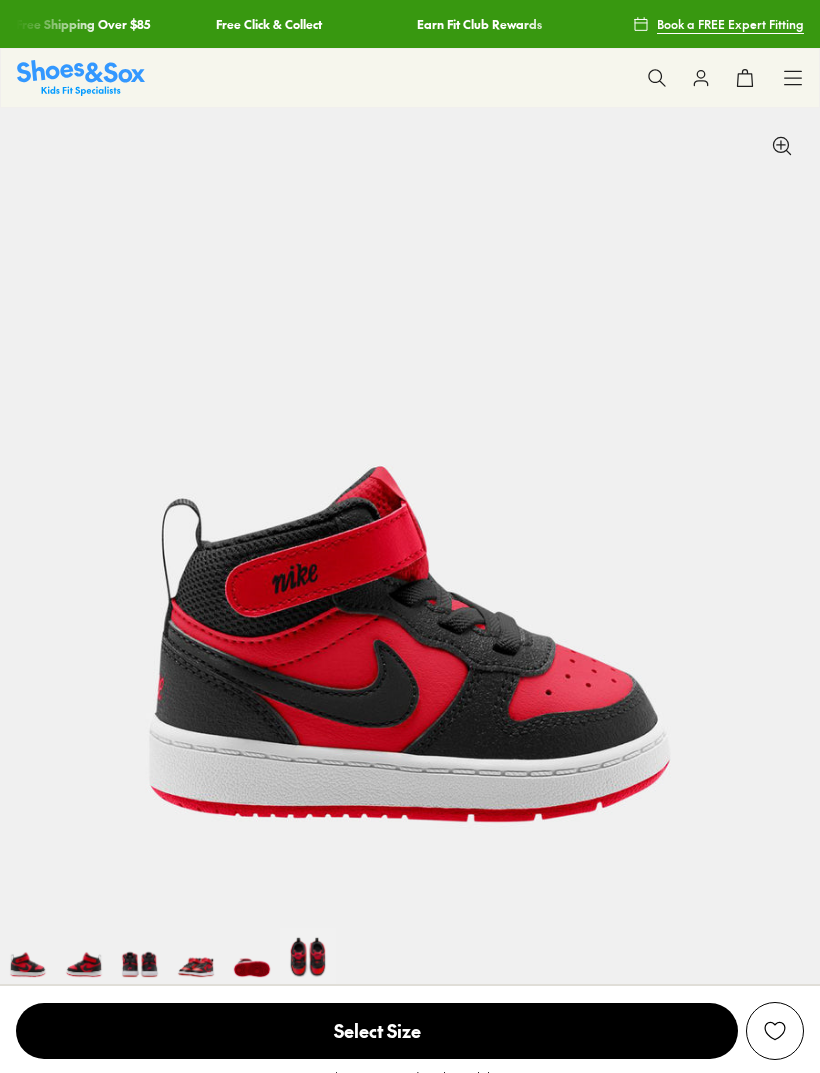select on "*" 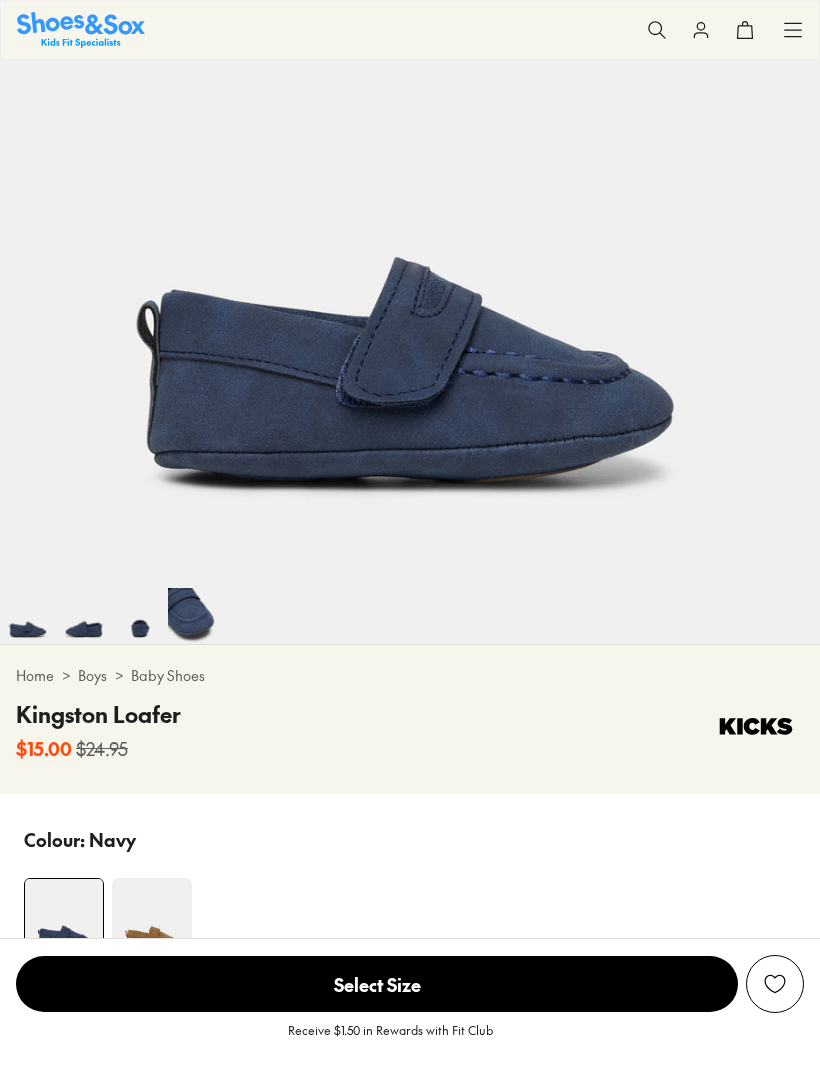 scroll, scrollTop: 0, scrollLeft: 0, axis: both 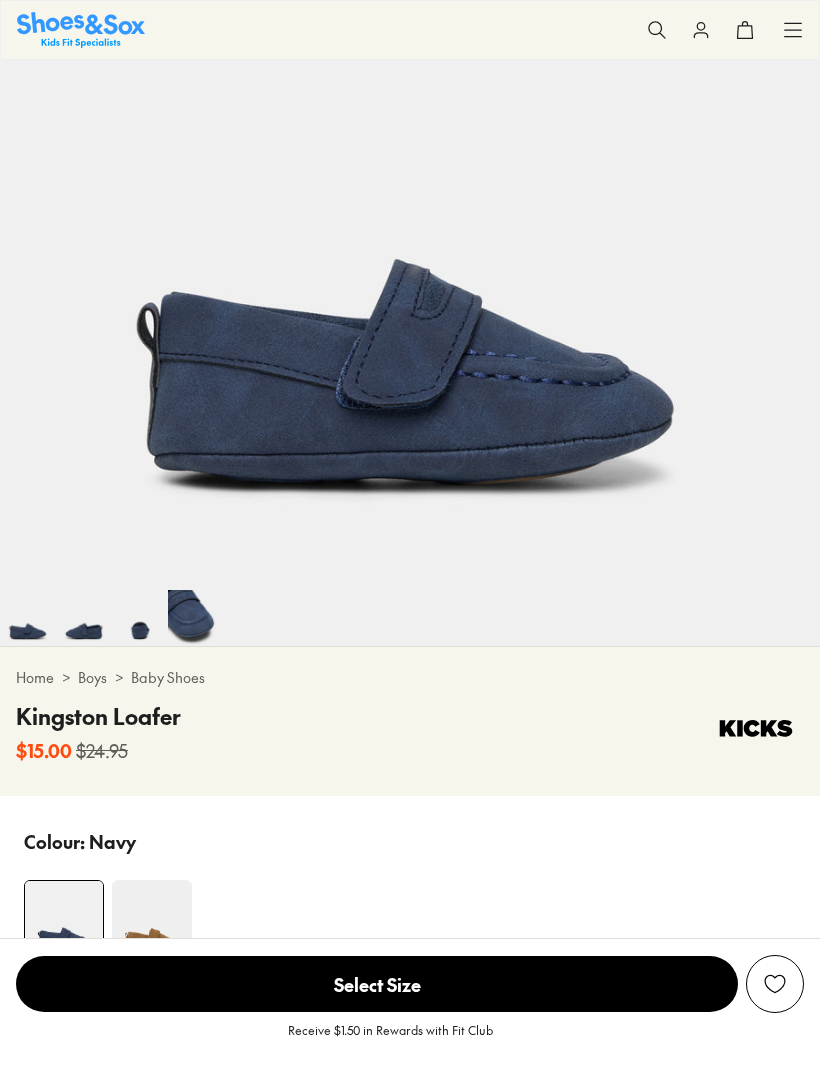 select on "*" 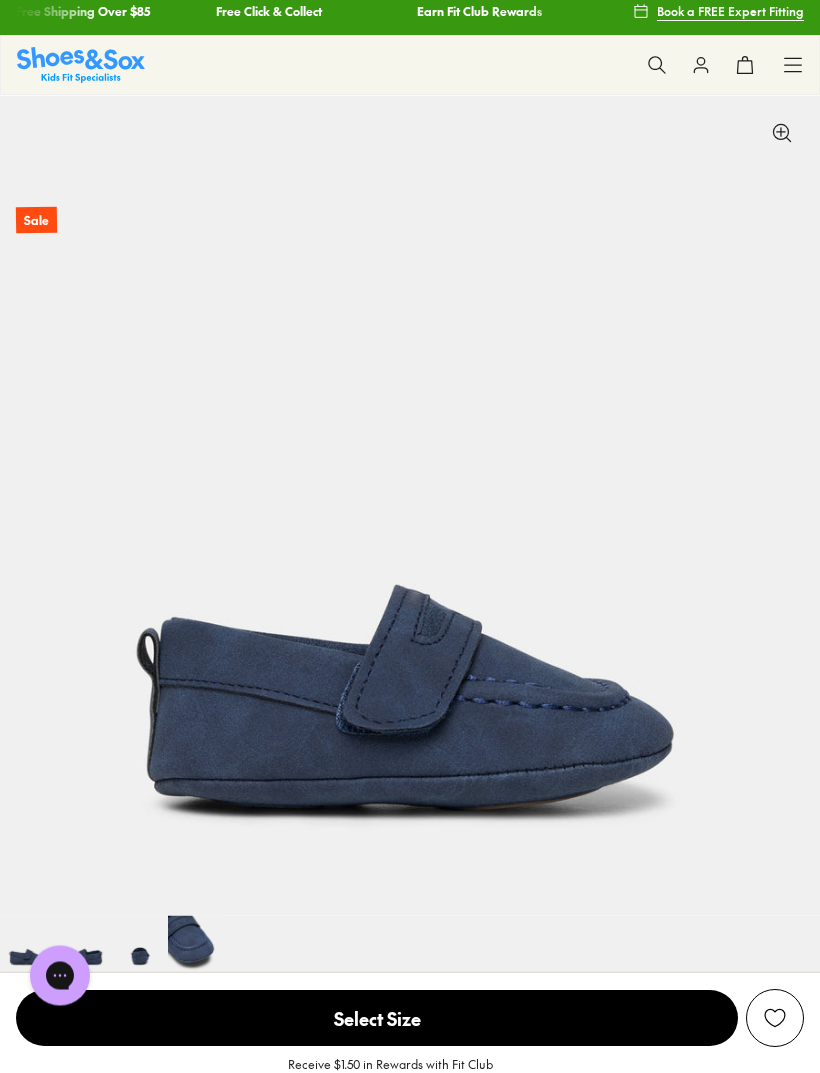 scroll, scrollTop: 0, scrollLeft: 0, axis: both 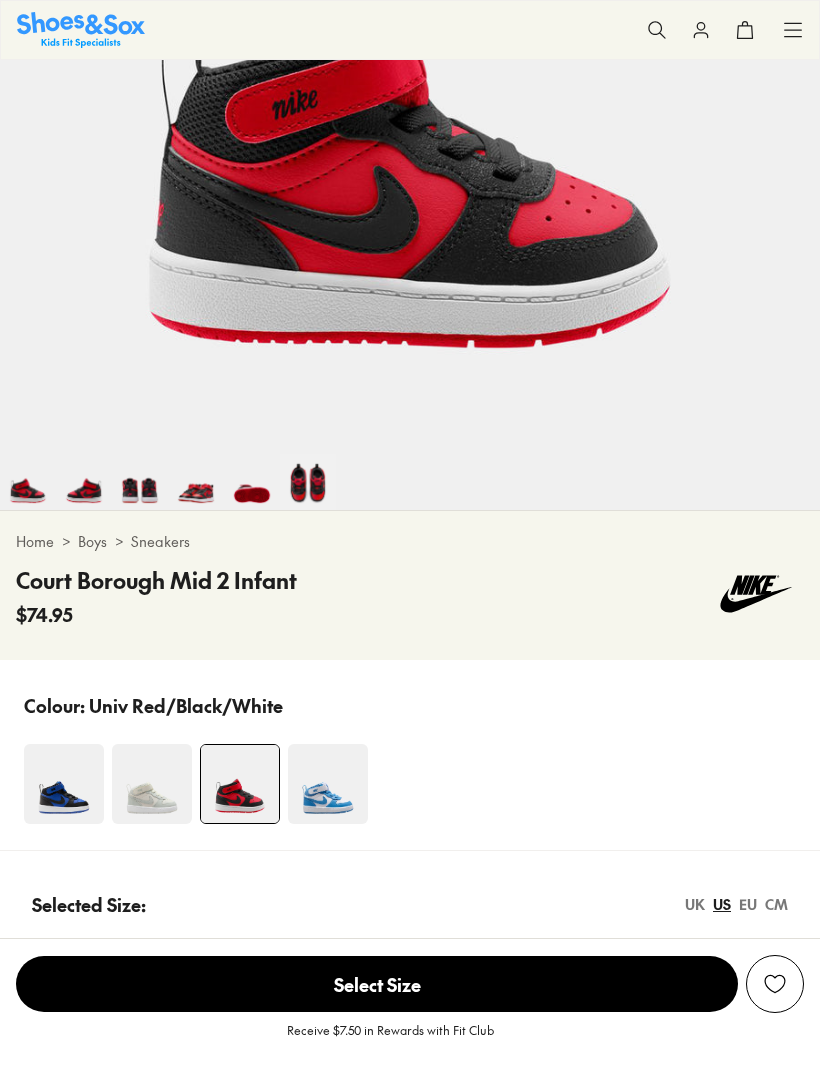 select on "*" 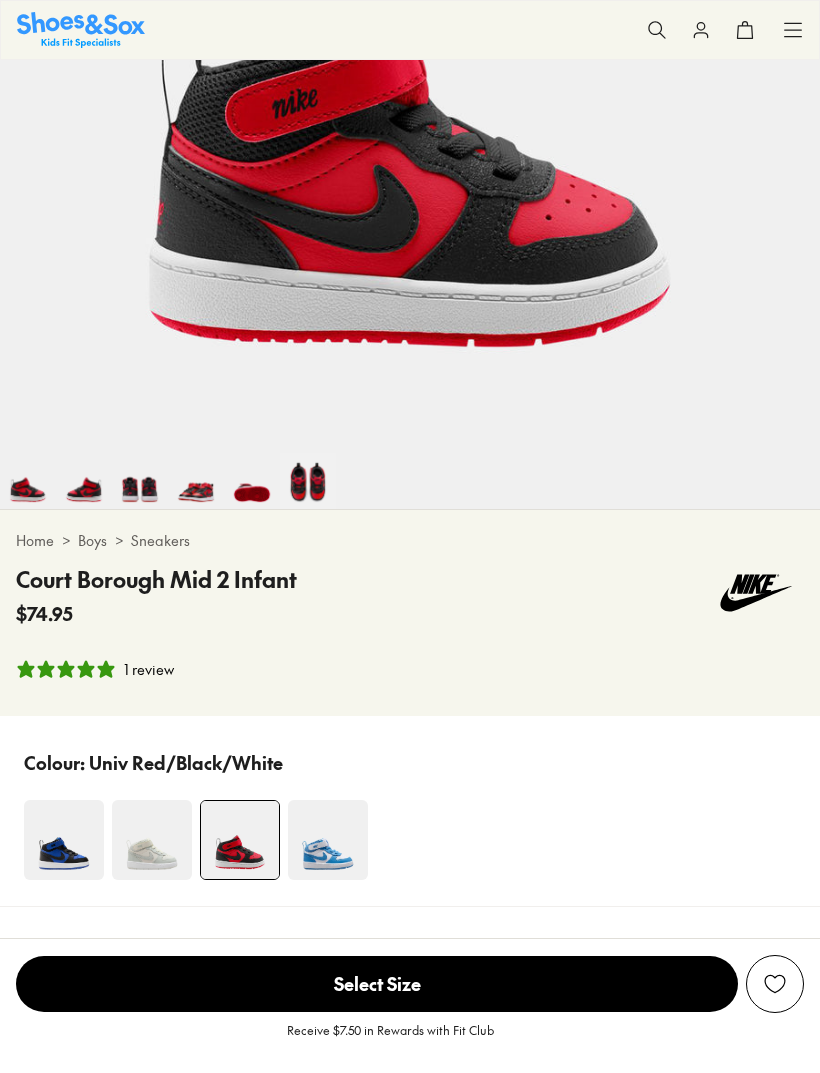 scroll, scrollTop: 0, scrollLeft: 0, axis: both 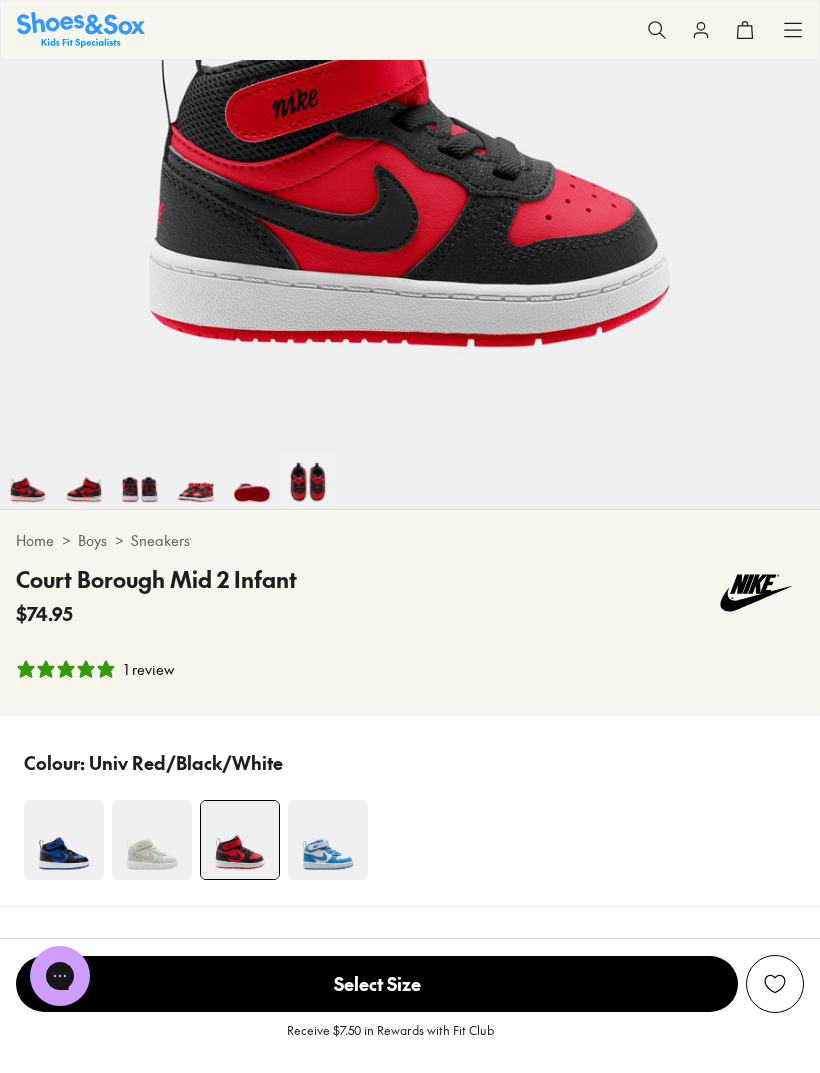 click at bounding box center (152, 840) 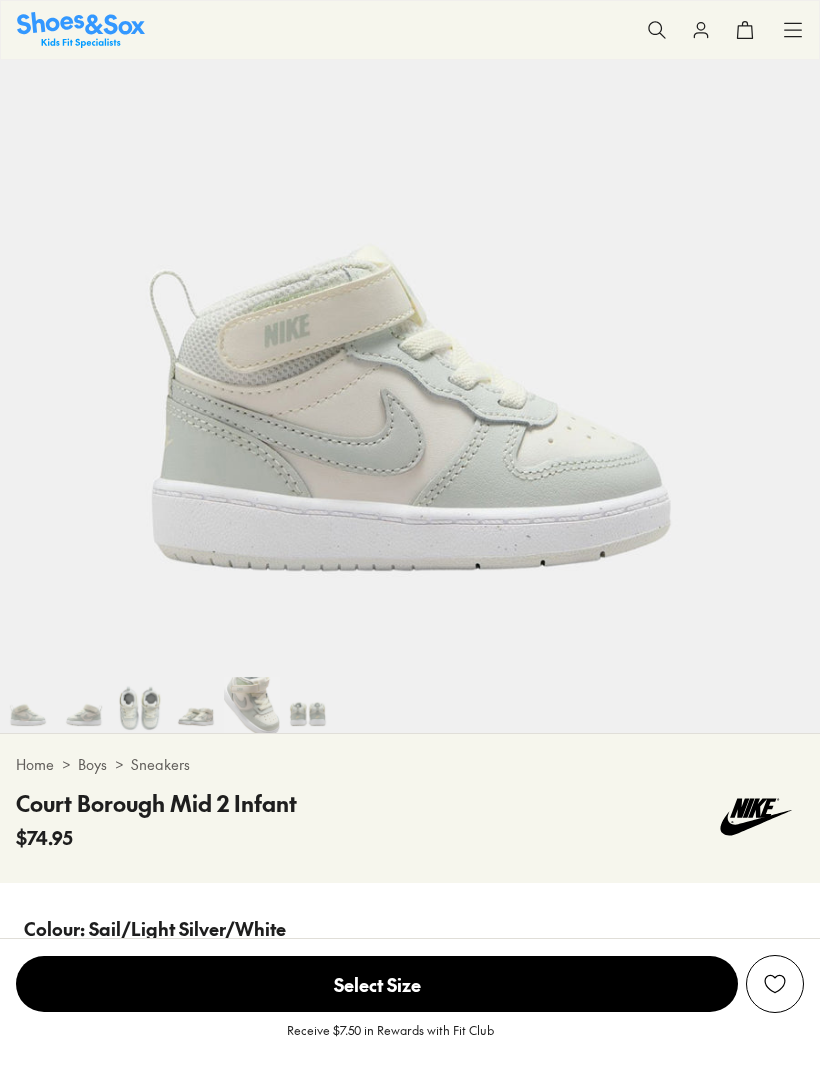 scroll, scrollTop: 298, scrollLeft: 0, axis: vertical 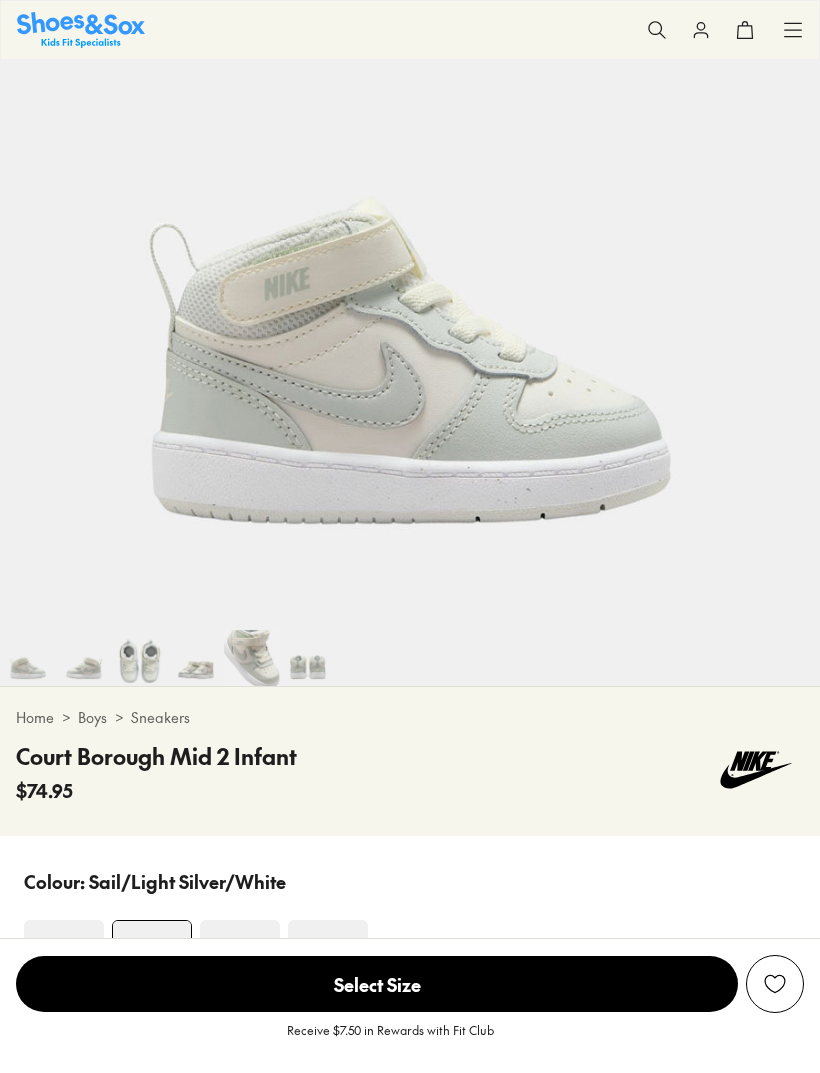 select on "*" 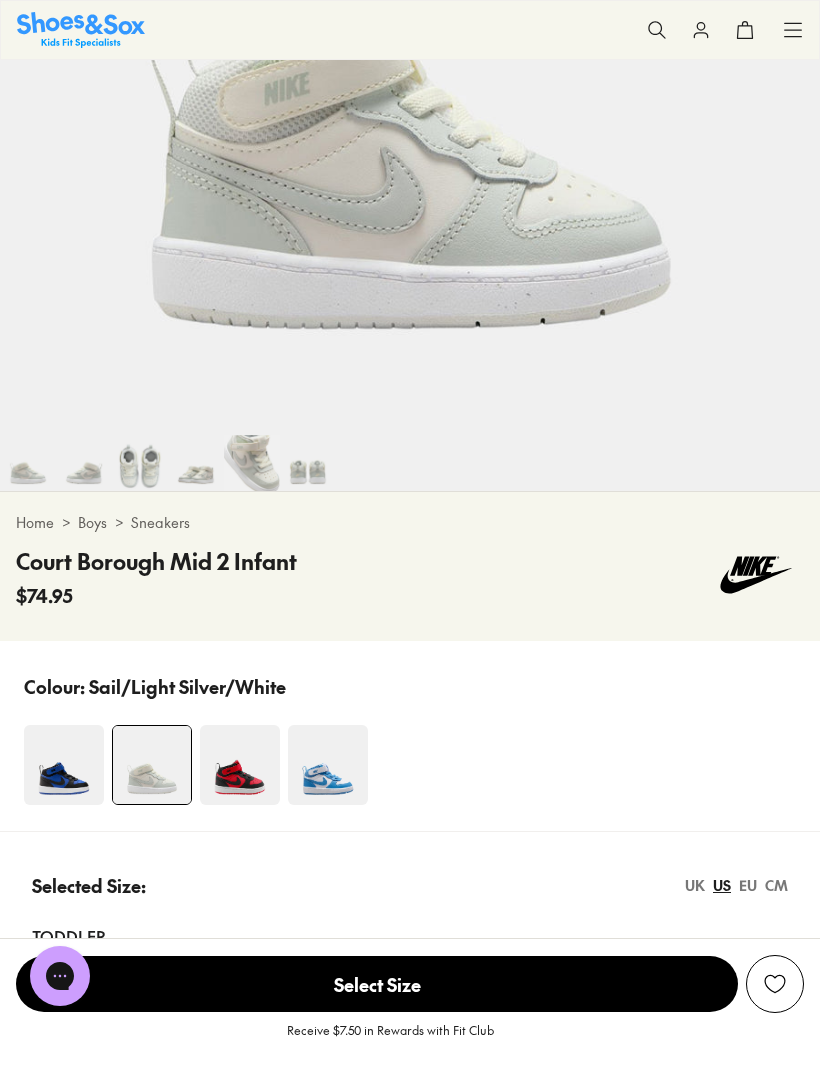 scroll, scrollTop: 496, scrollLeft: 0, axis: vertical 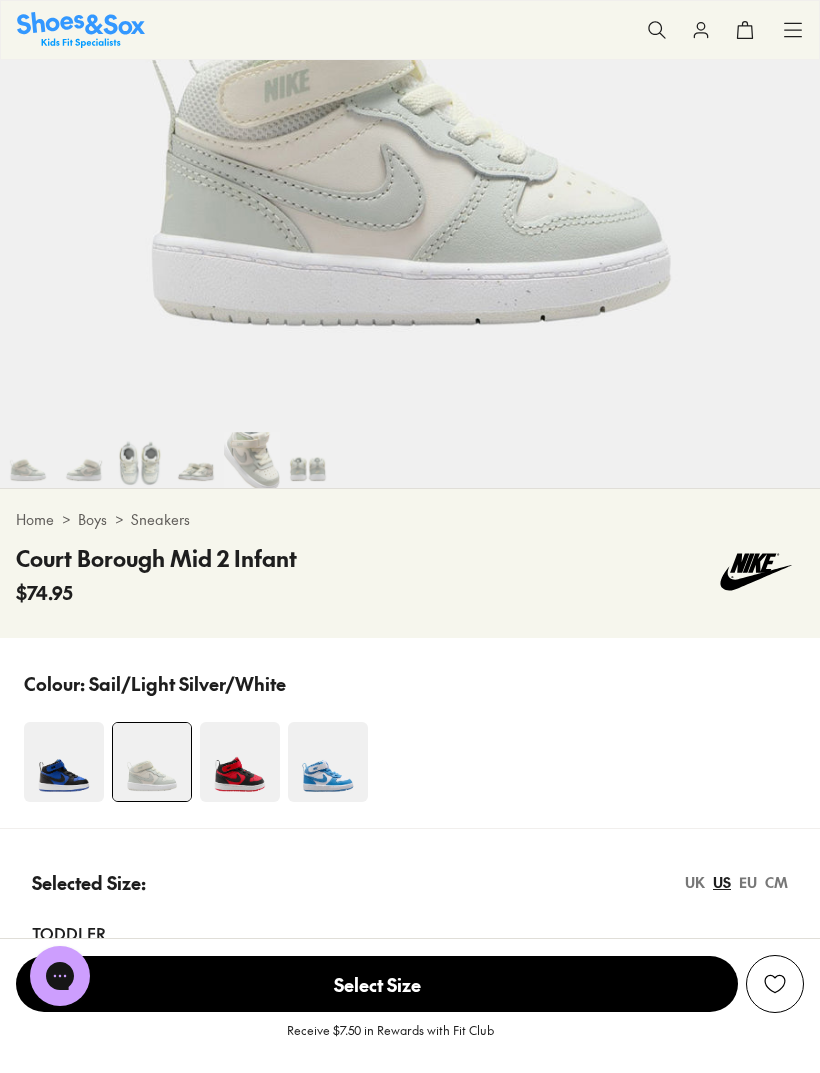click at bounding box center (328, 762) 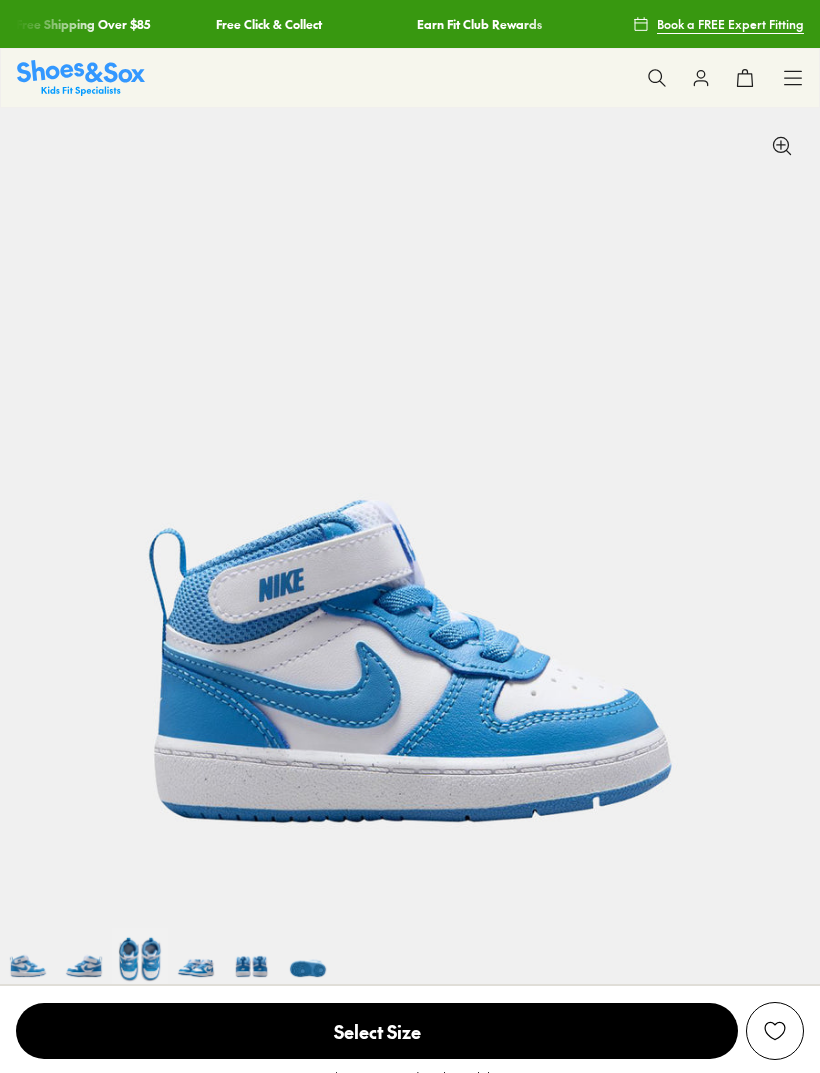 scroll, scrollTop: 417, scrollLeft: 0, axis: vertical 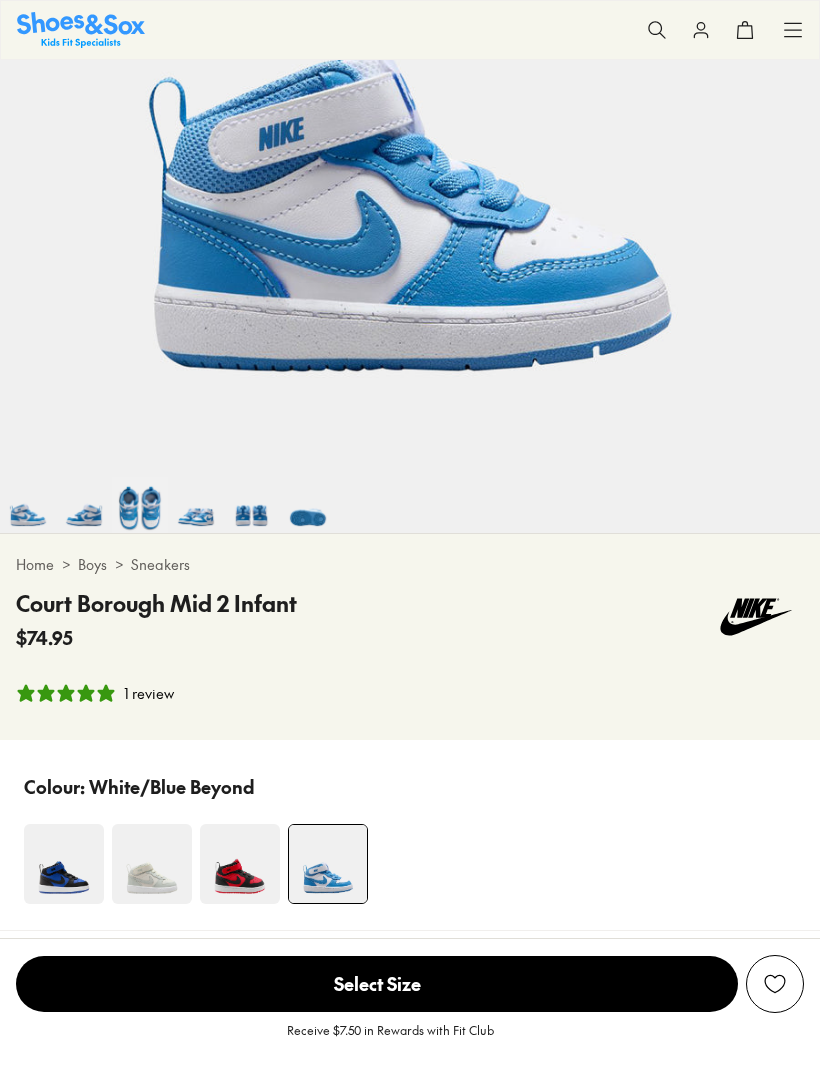 select on "*" 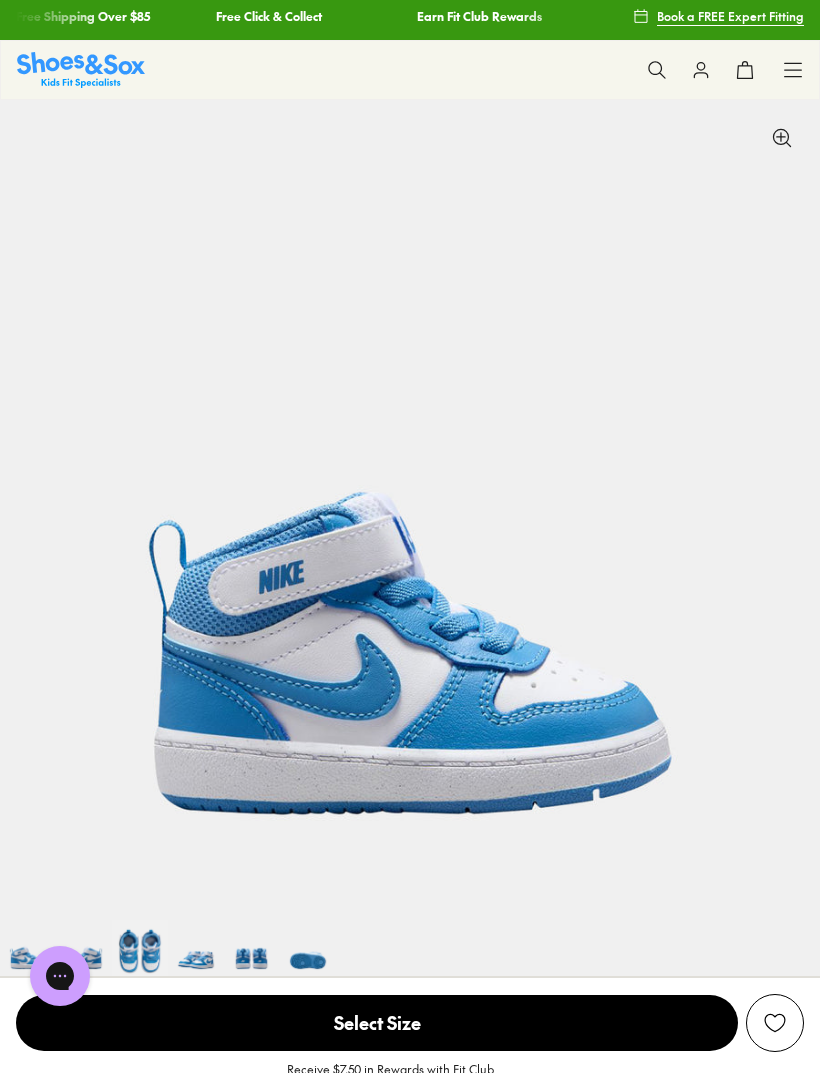 scroll, scrollTop: 0, scrollLeft: 0, axis: both 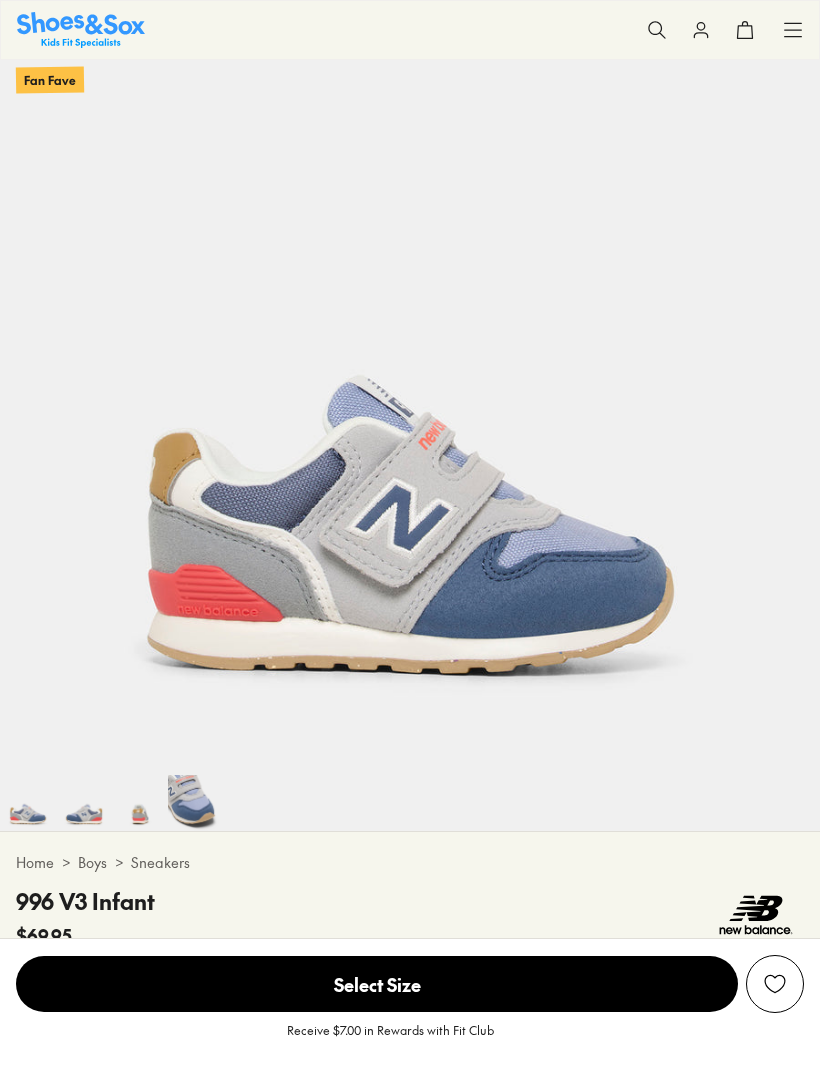select on "*" 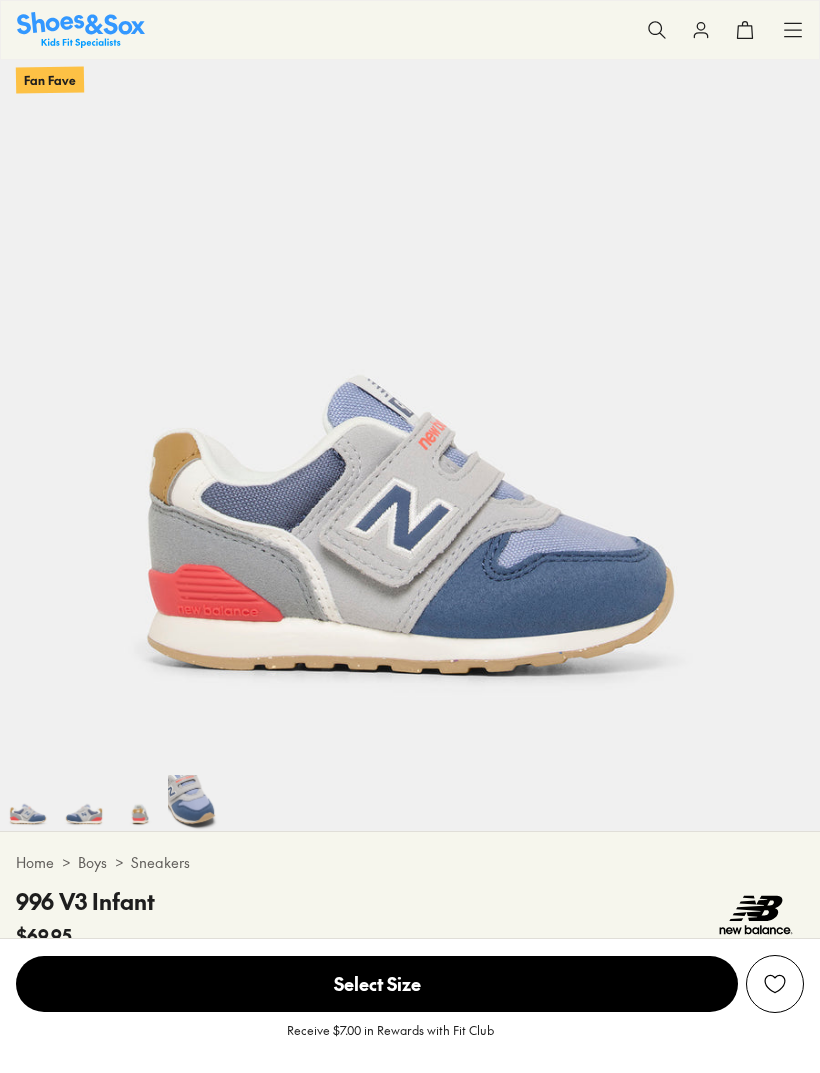 scroll, scrollTop: 156, scrollLeft: 0, axis: vertical 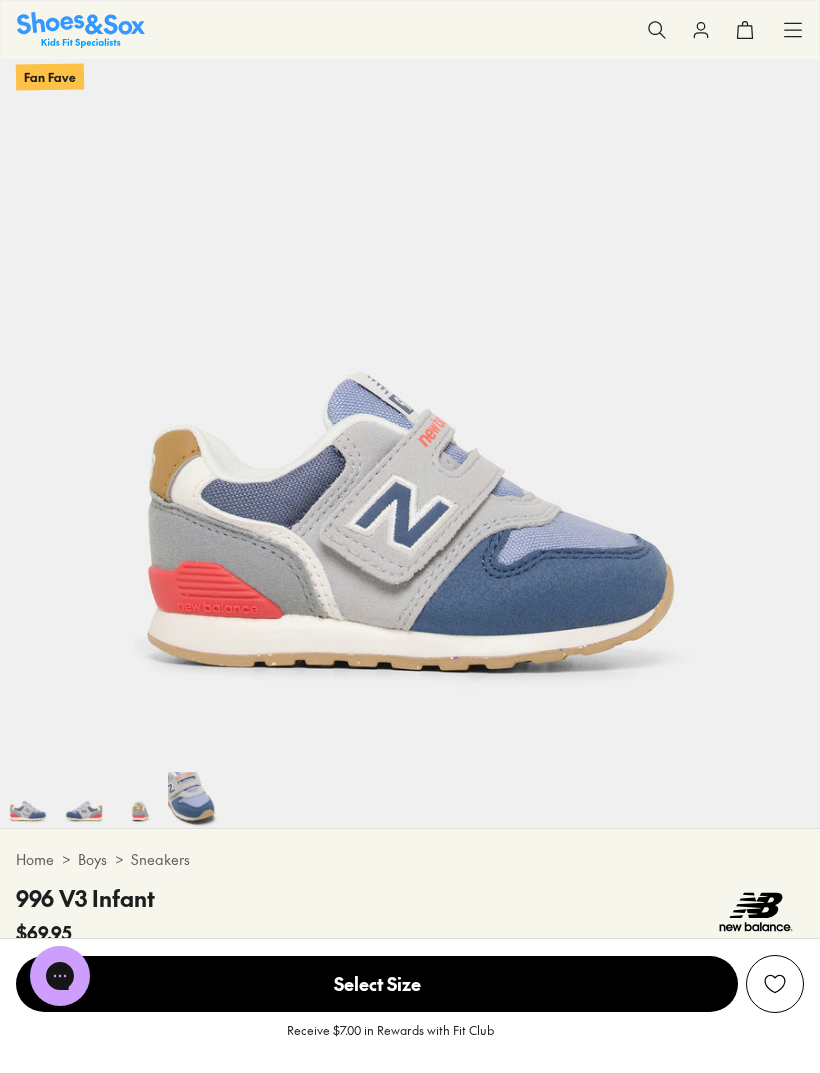 click at bounding box center [196, 800] 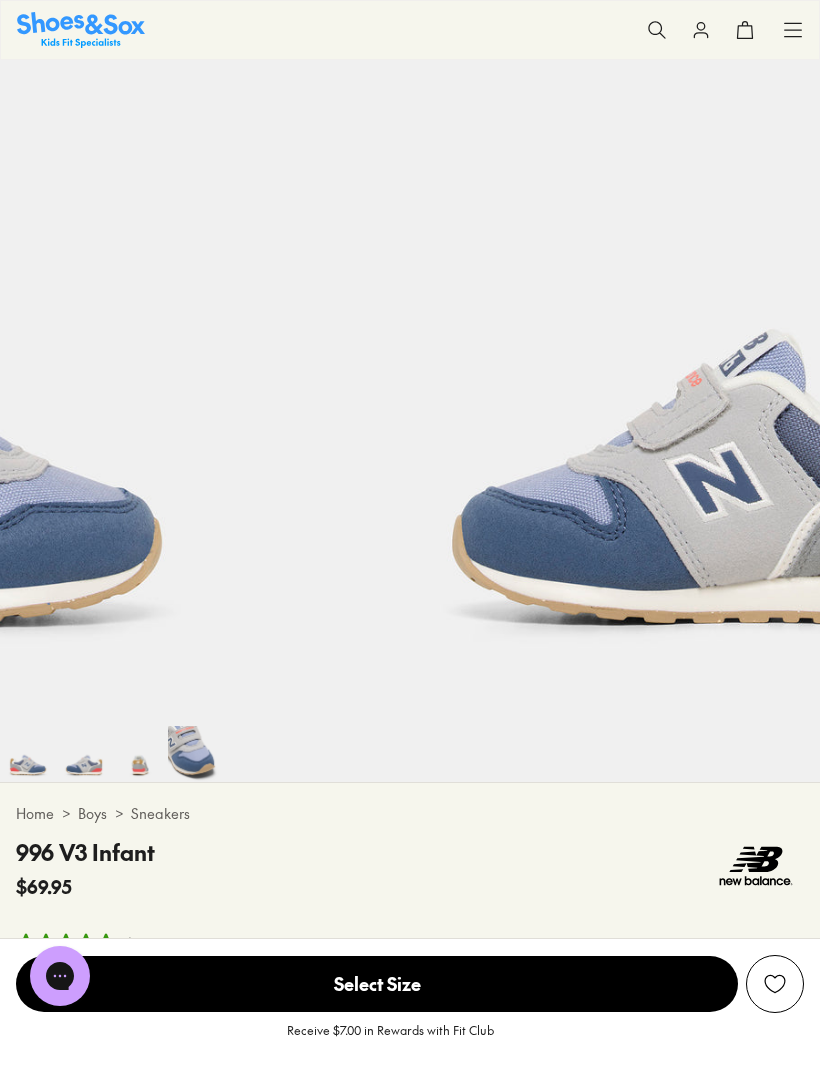 scroll, scrollTop: 174, scrollLeft: 0, axis: vertical 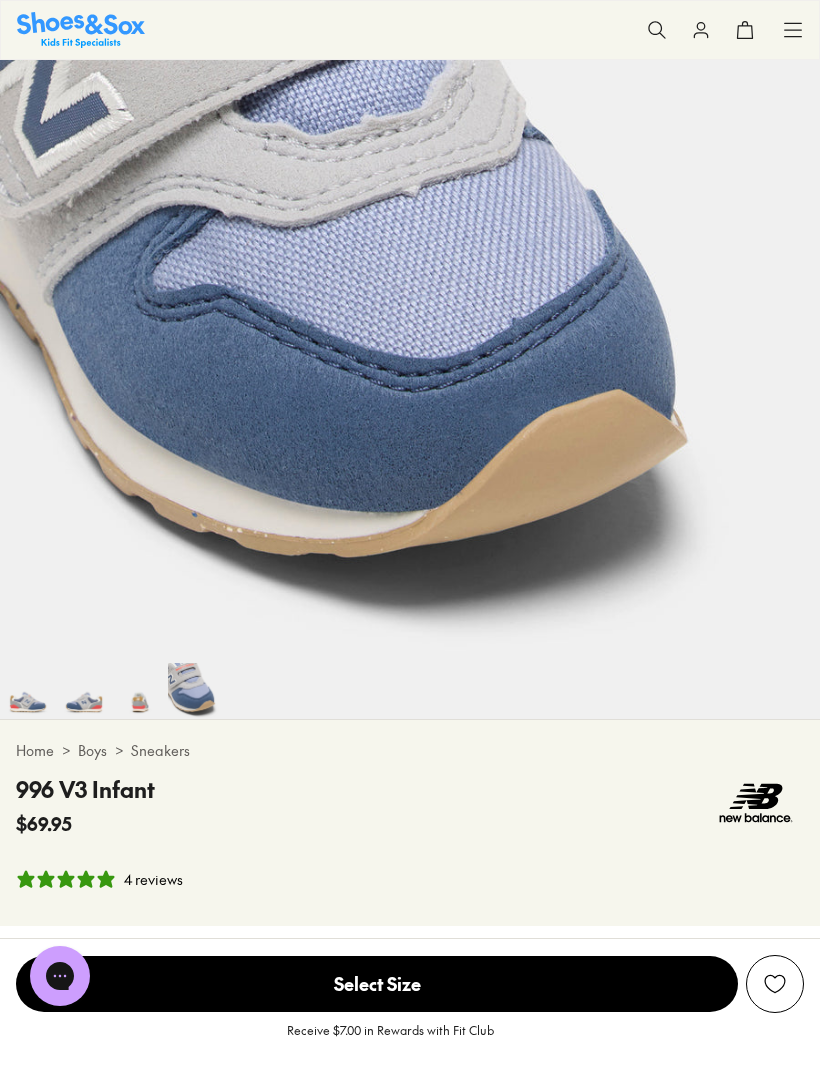 click at bounding box center [140, 691] 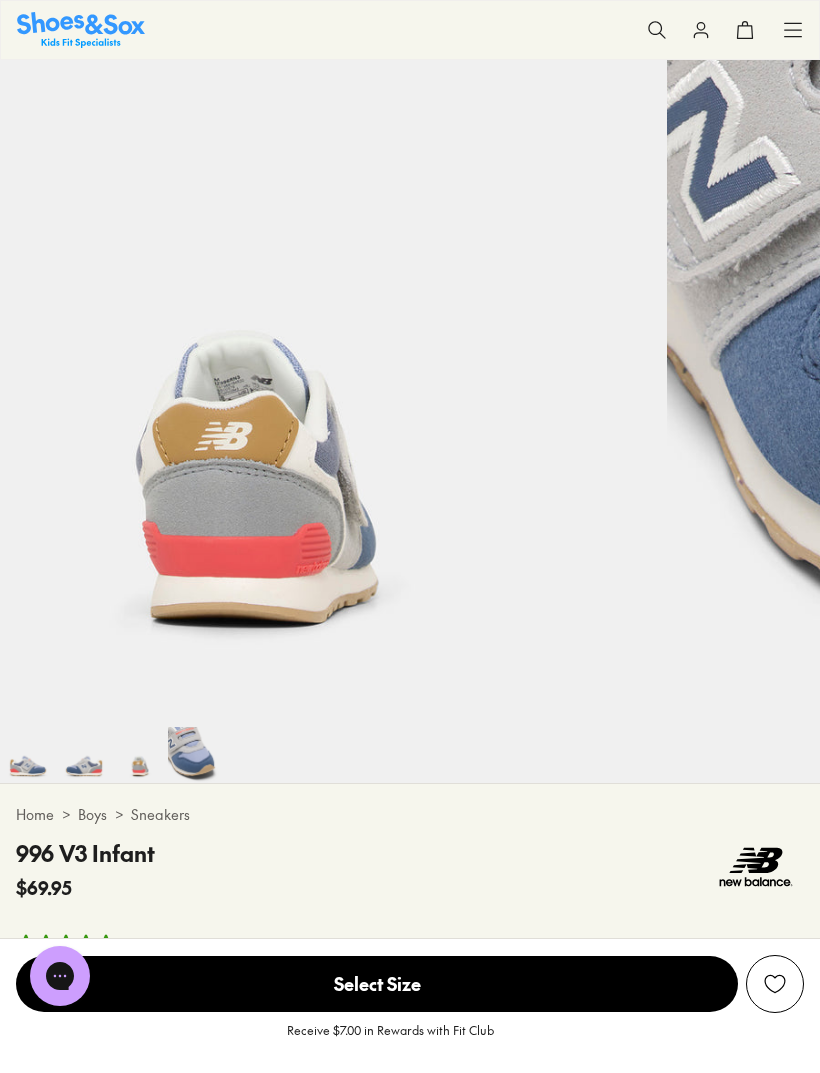 scroll, scrollTop: 0, scrollLeft: 1640, axis: horizontal 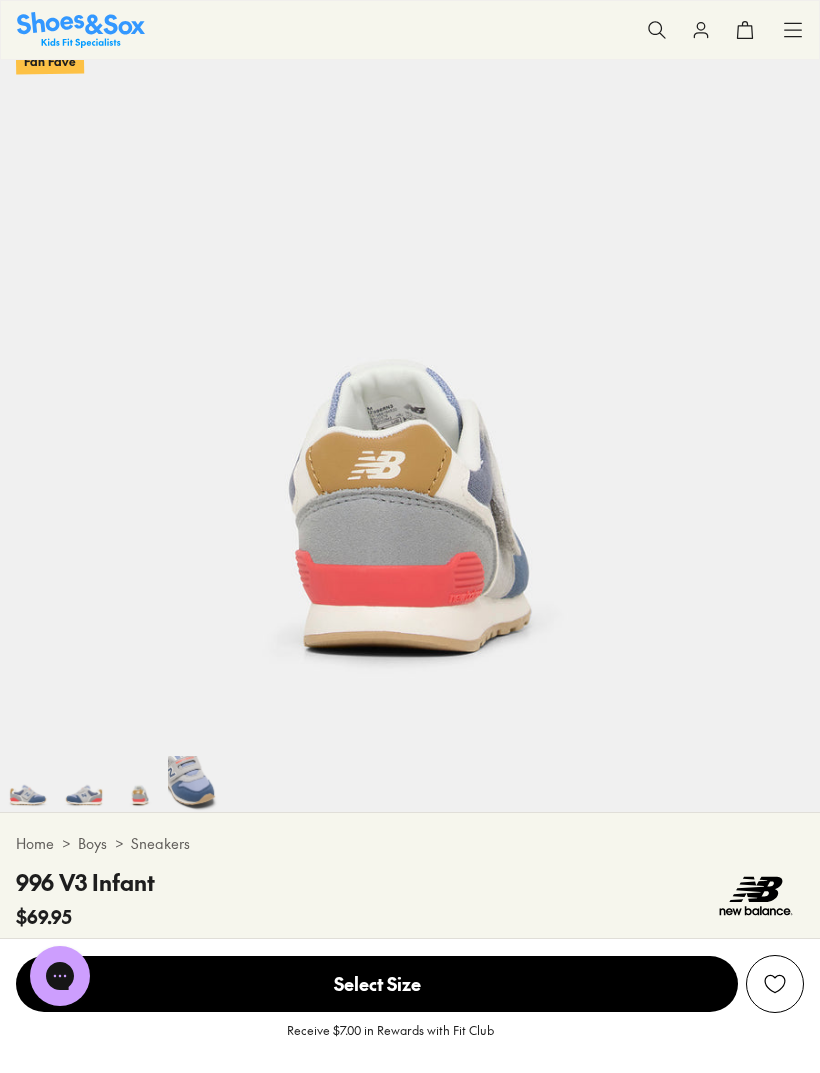 click at bounding box center (84, 784) 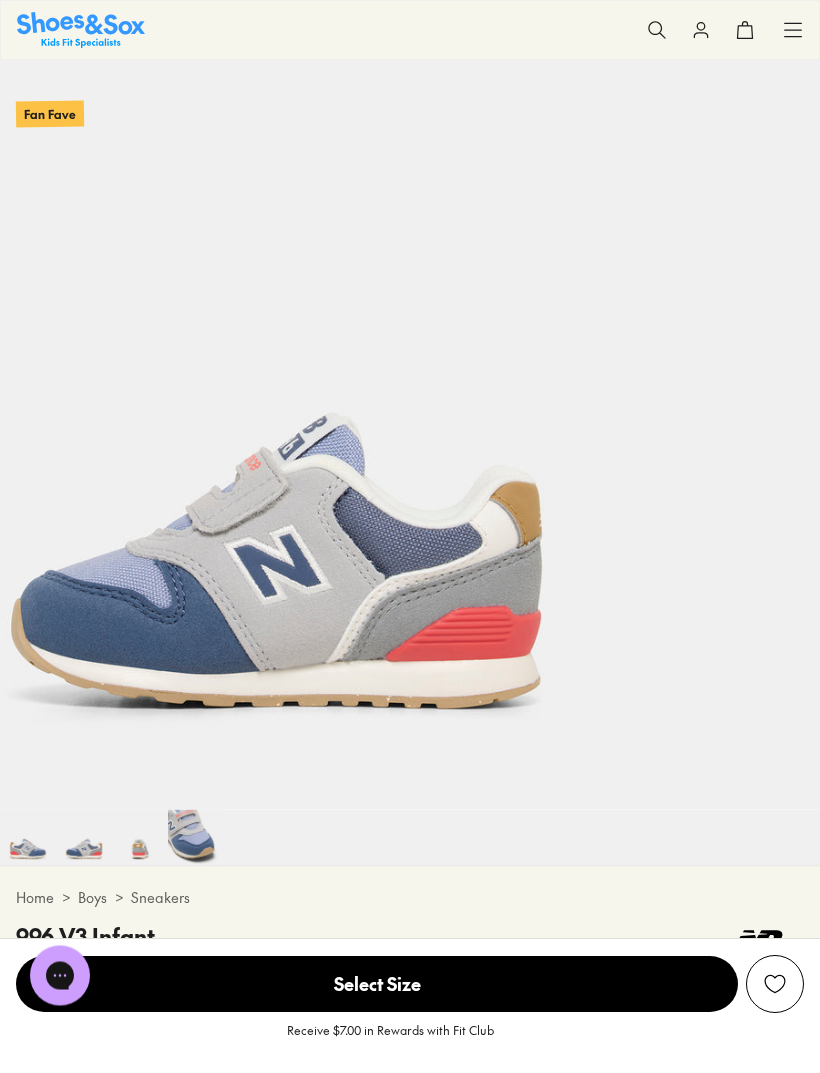scroll, scrollTop: 0, scrollLeft: 820, axis: horizontal 